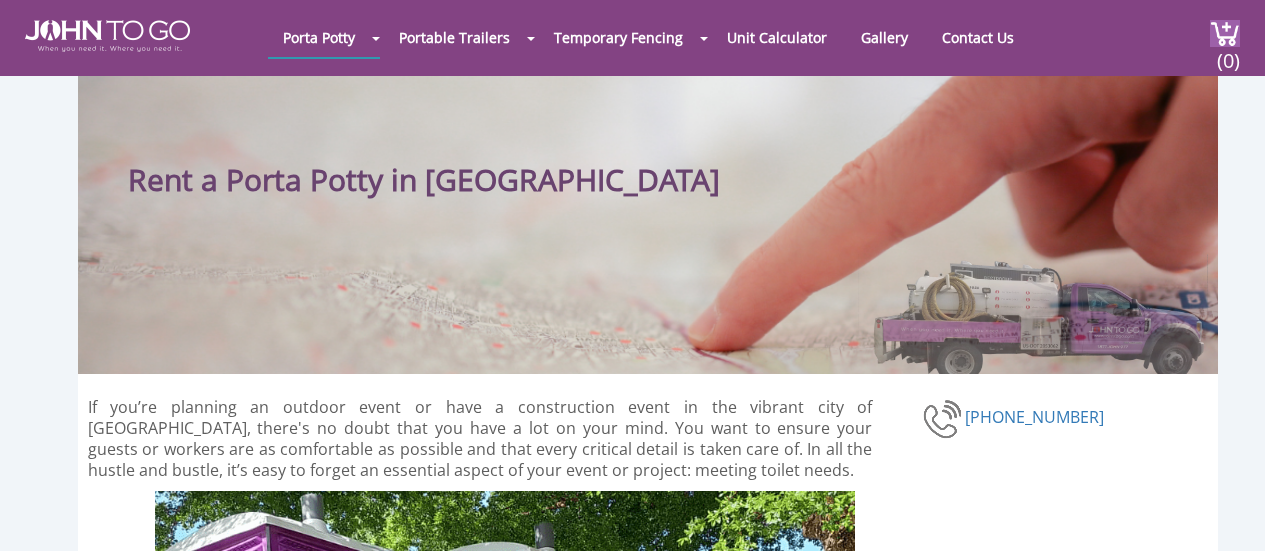 scroll, scrollTop: 800, scrollLeft: 0, axis: vertical 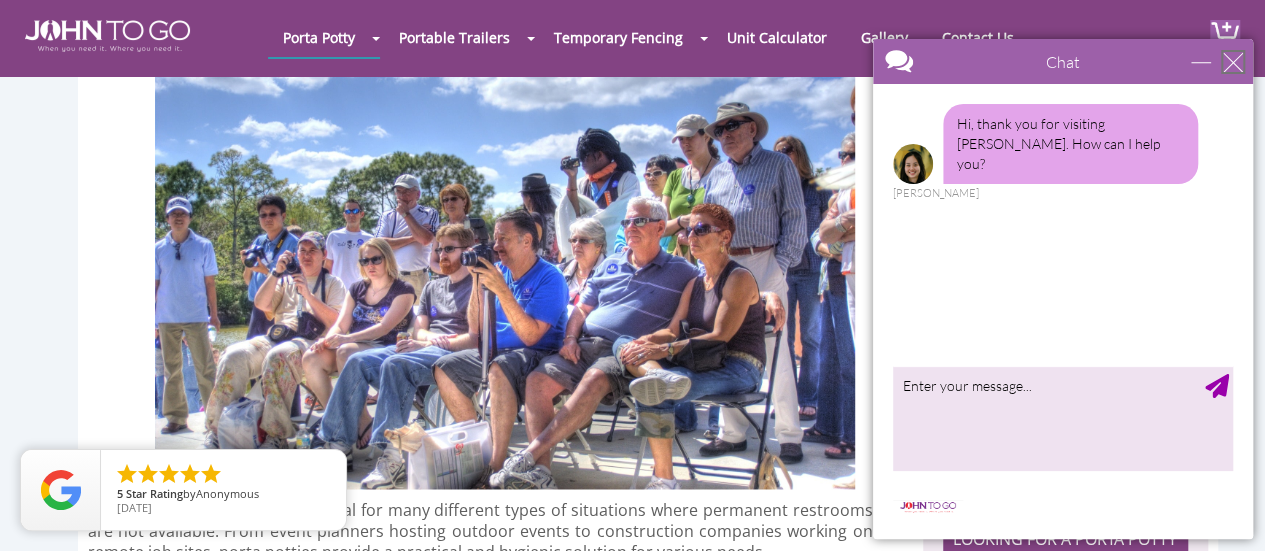click at bounding box center (1233, 62) 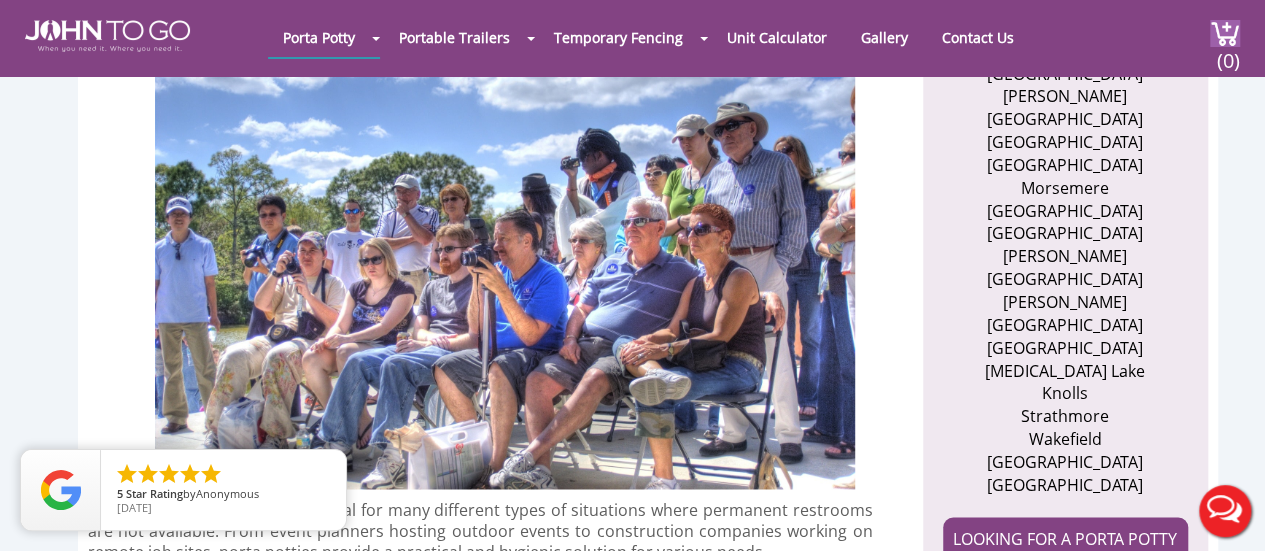 scroll, scrollTop: 0, scrollLeft: 0, axis: both 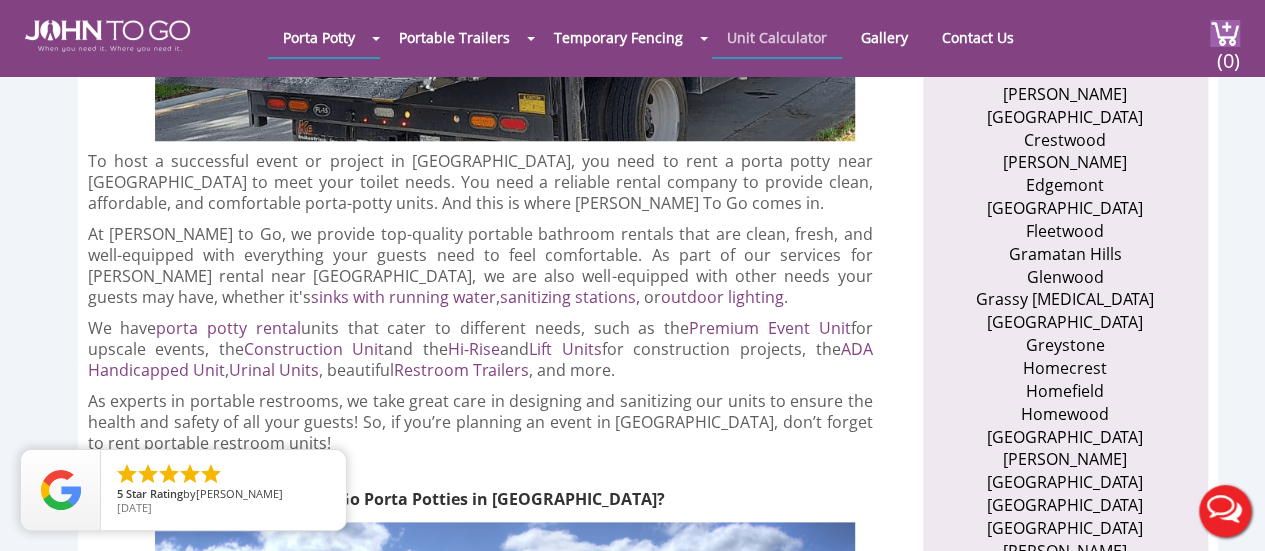 click on "Unit Calculator" at bounding box center [777, 37] 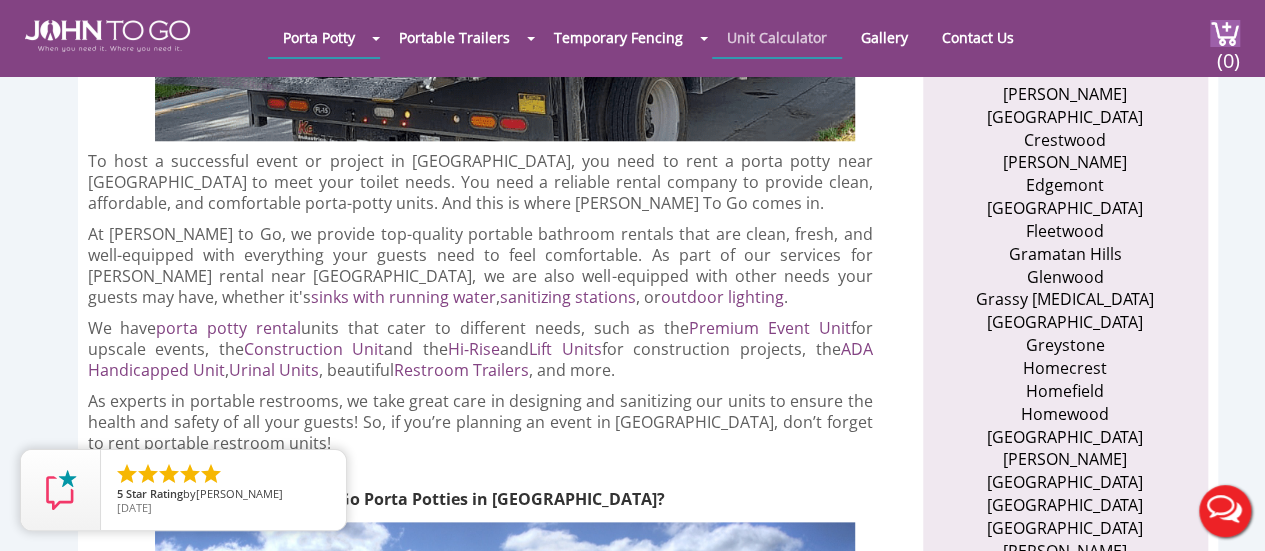 click on "Unit Calculator" at bounding box center (777, 37) 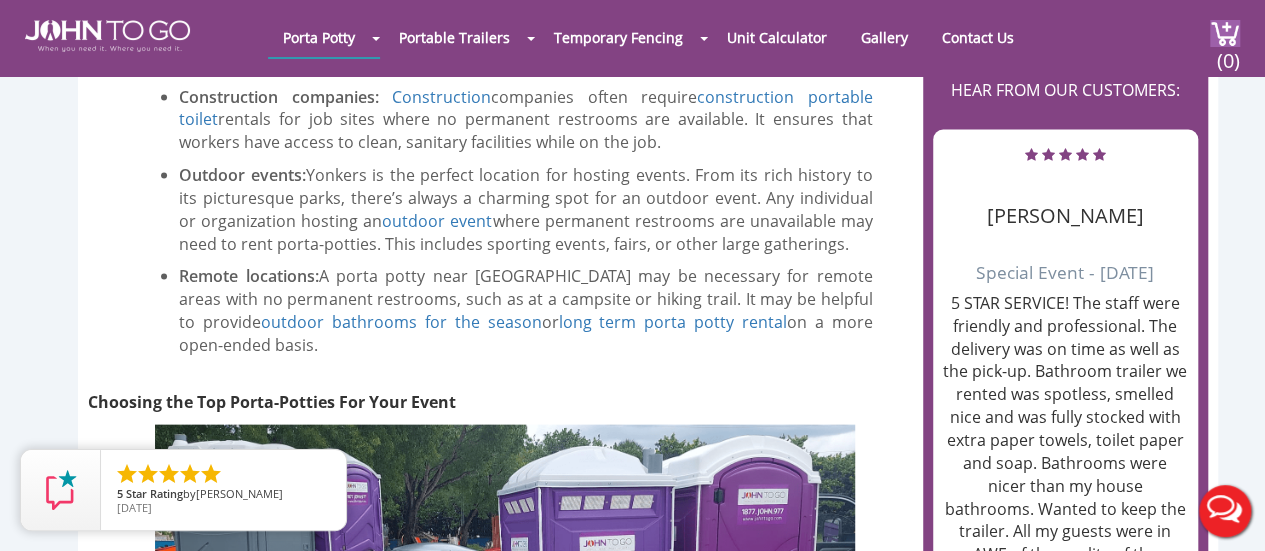 scroll, scrollTop: 1800, scrollLeft: 0, axis: vertical 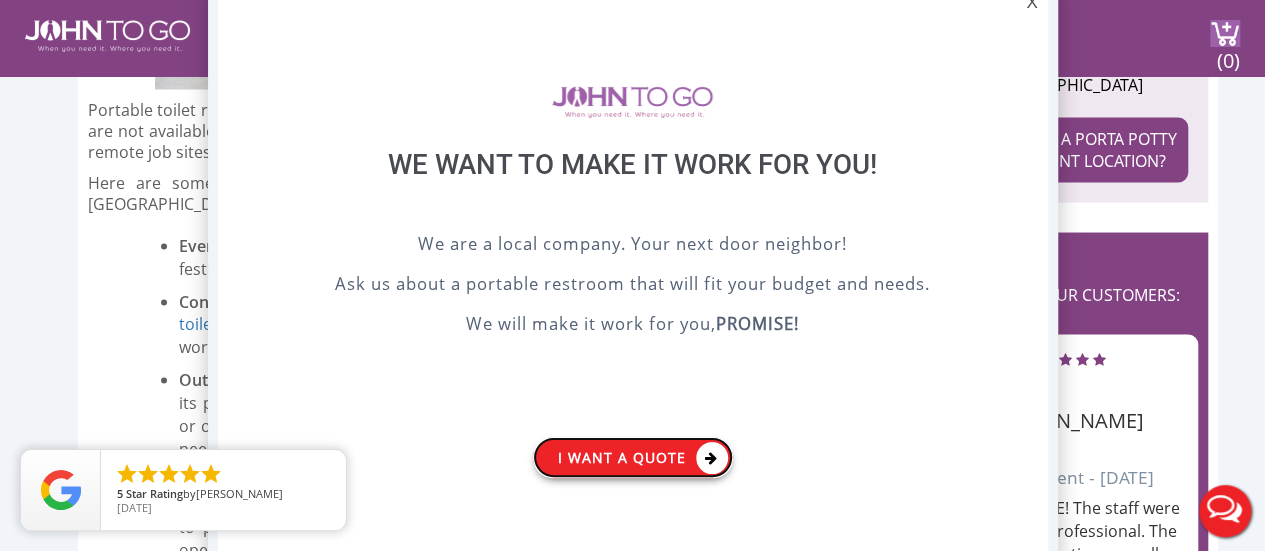 click on "I want a Quote" at bounding box center (633, 457) 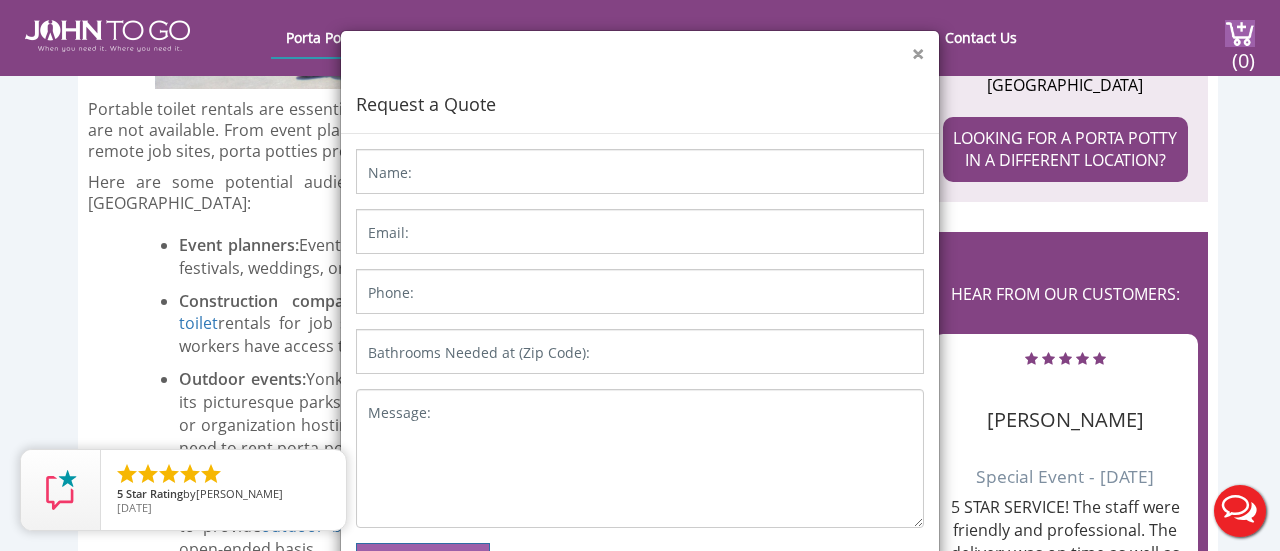 click on "×" at bounding box center (918, 54) 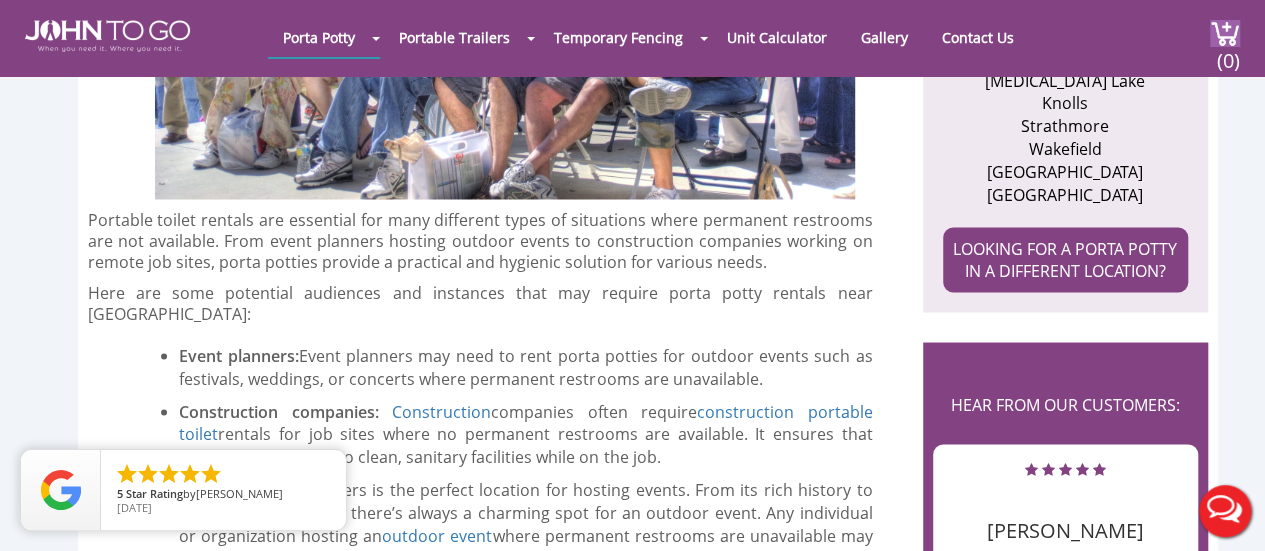 scroll, scrollTop: 1700, scrollLeft: 0, axis: vertical 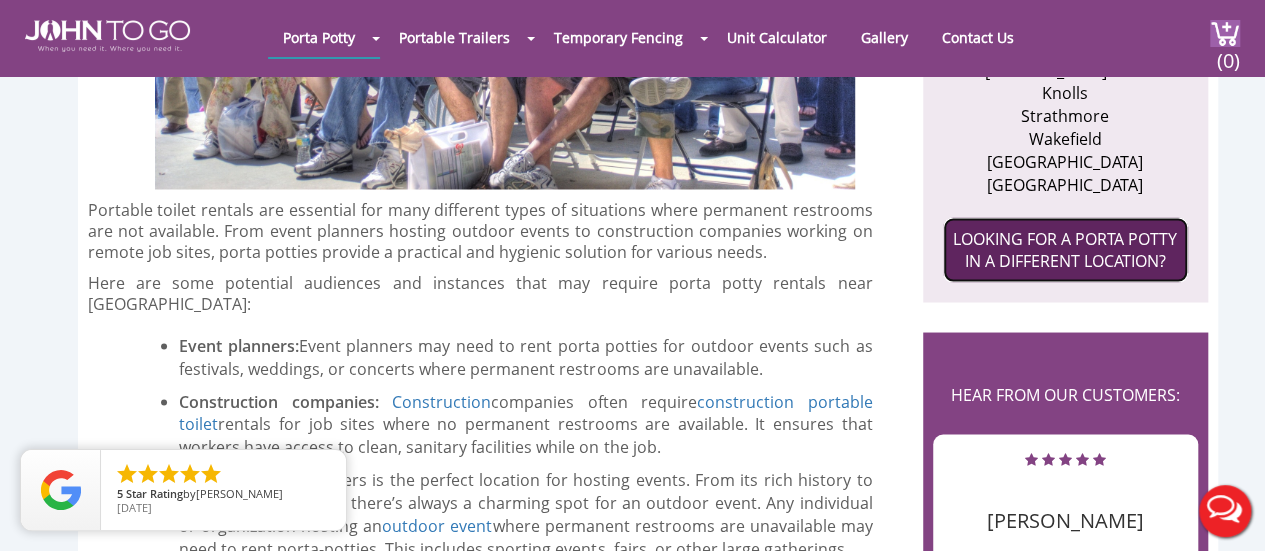 click on "LOOKING FOR A PORTA POTTY IN A DIFFERENT LOCATION?" at bounding box center (1065, 250) 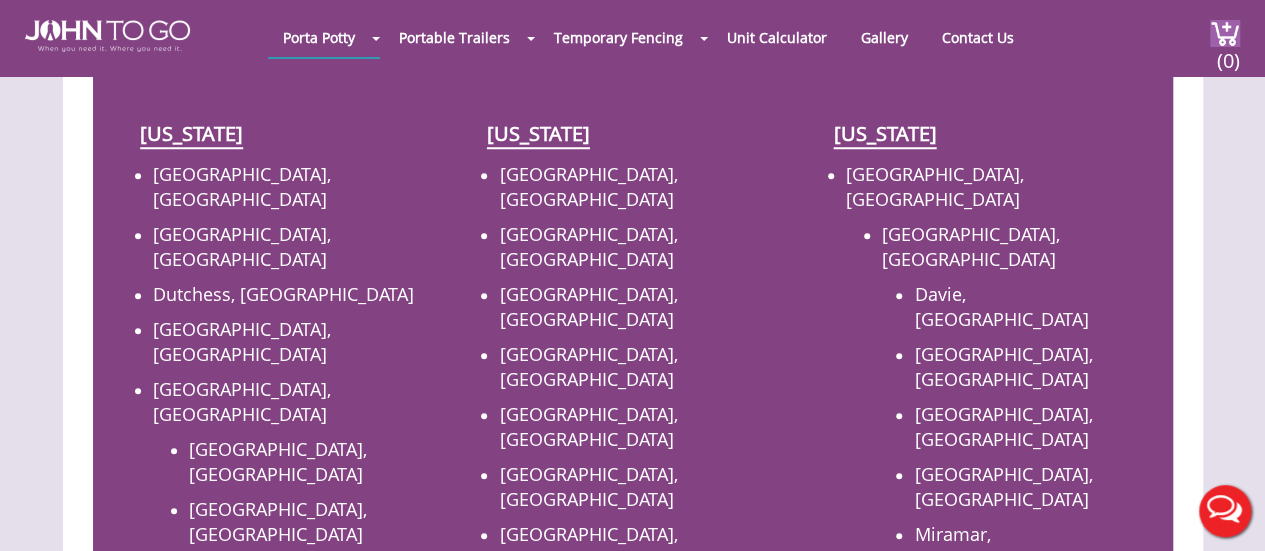 scroll, scrollTop: 799, scrollLeft: 0, axis: vertical 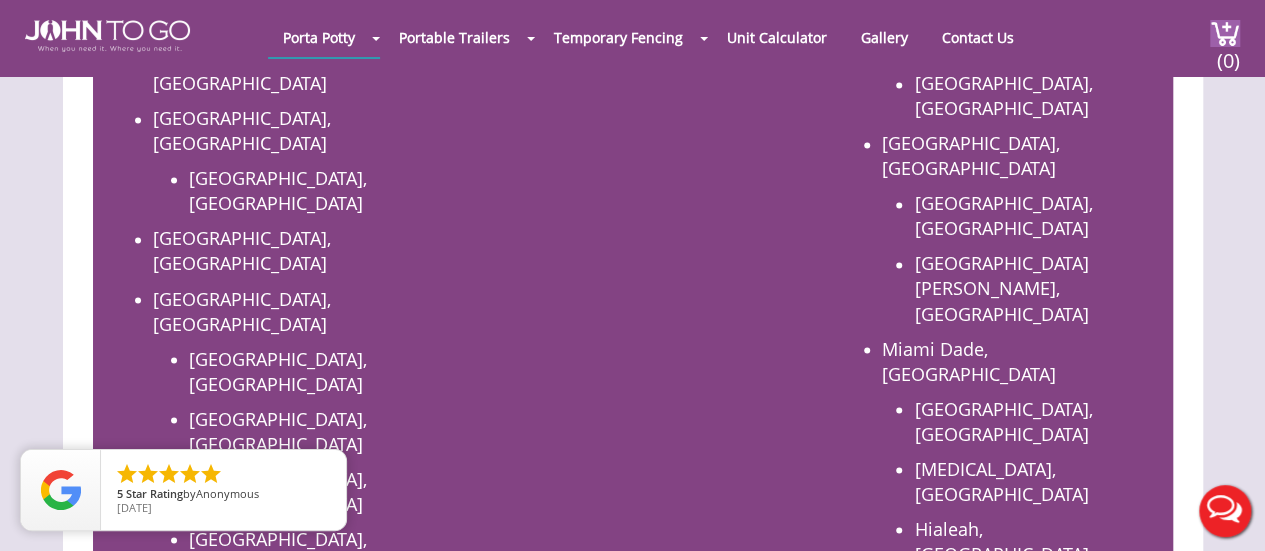 click on "[GEOGRAPHIC_DATA], [GEOGRAPHIC_DATA]" at bounding box center [242, 885] 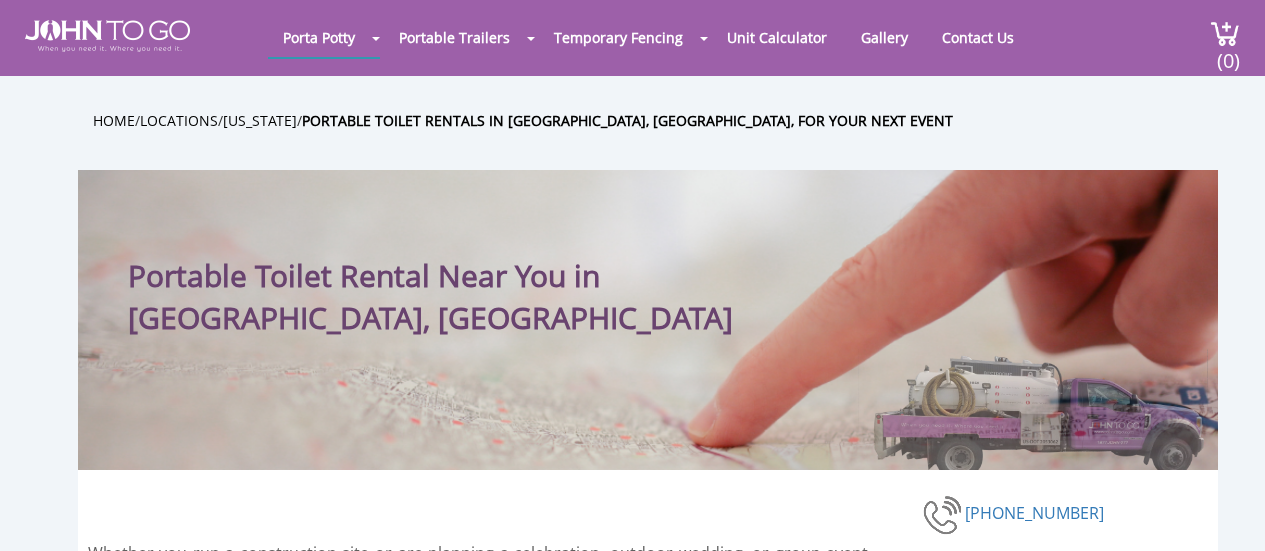 scroll, scrollTop: 0, scrollLeft: 0, axis: both 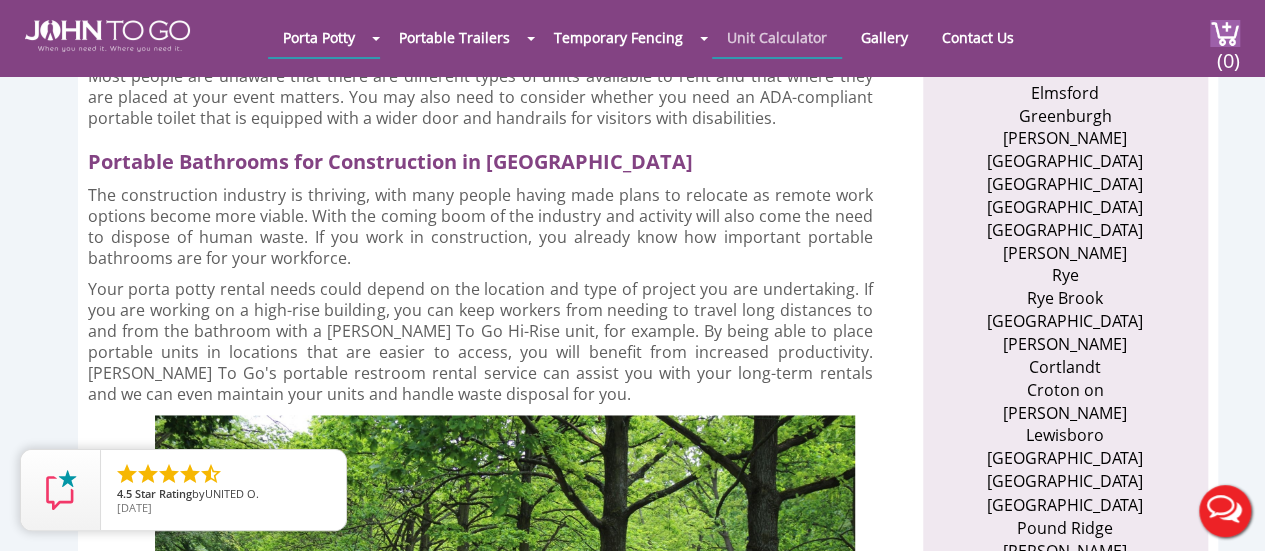 click on "Unit Calculator" at bounding box center [777, 37] 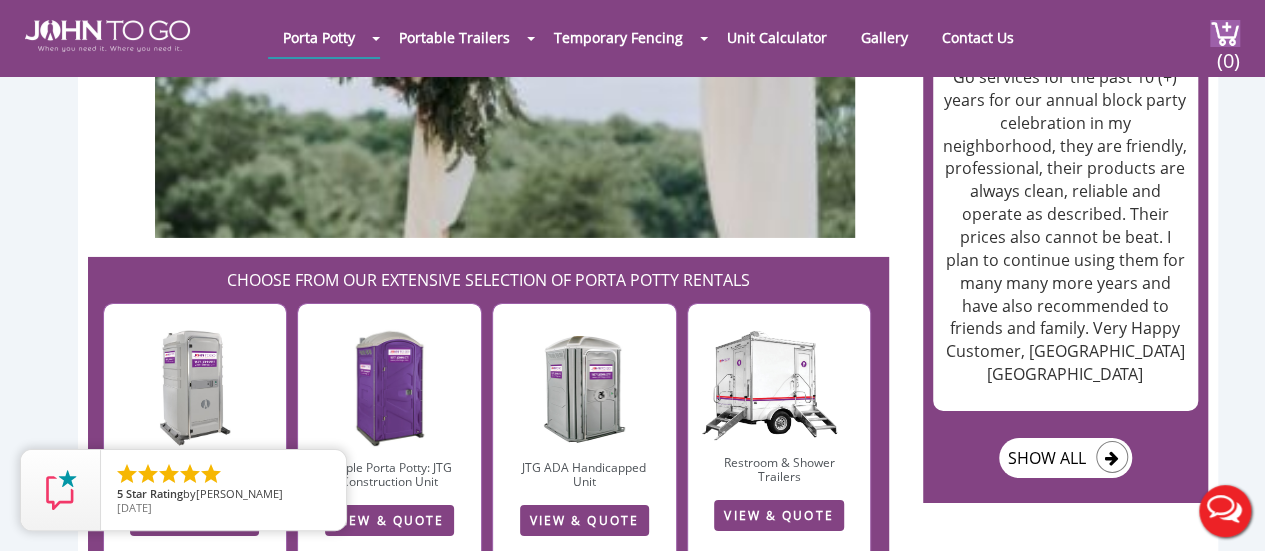 scroll, scrollTop: 3400, scrollLeft: 0, axis: vertical 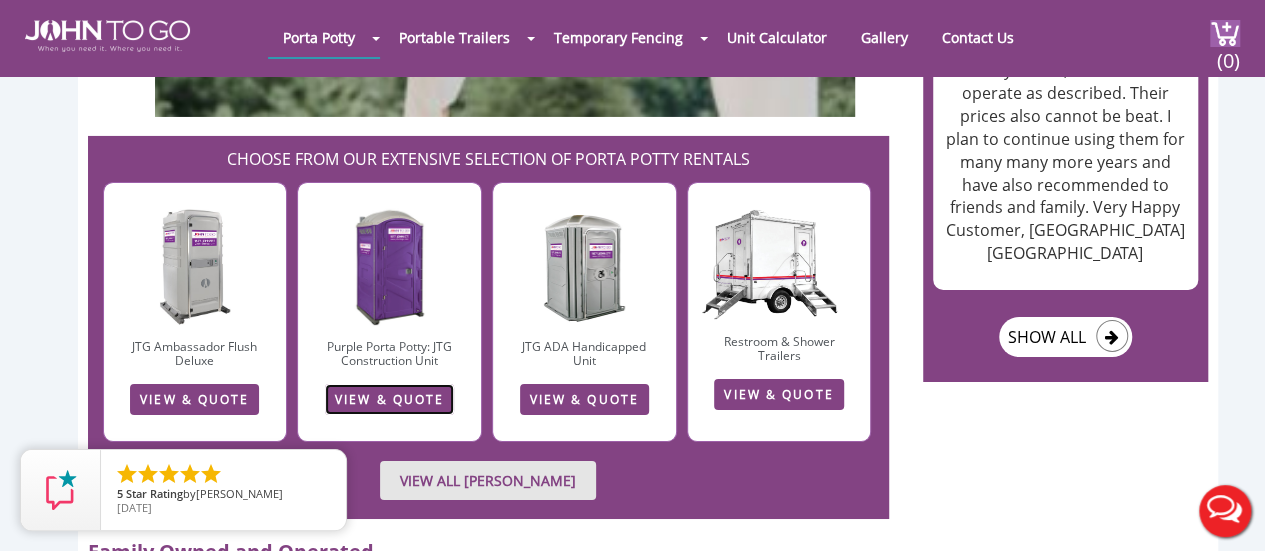 click on "VIEW & QUOTE" at bounding box center (389, 399) 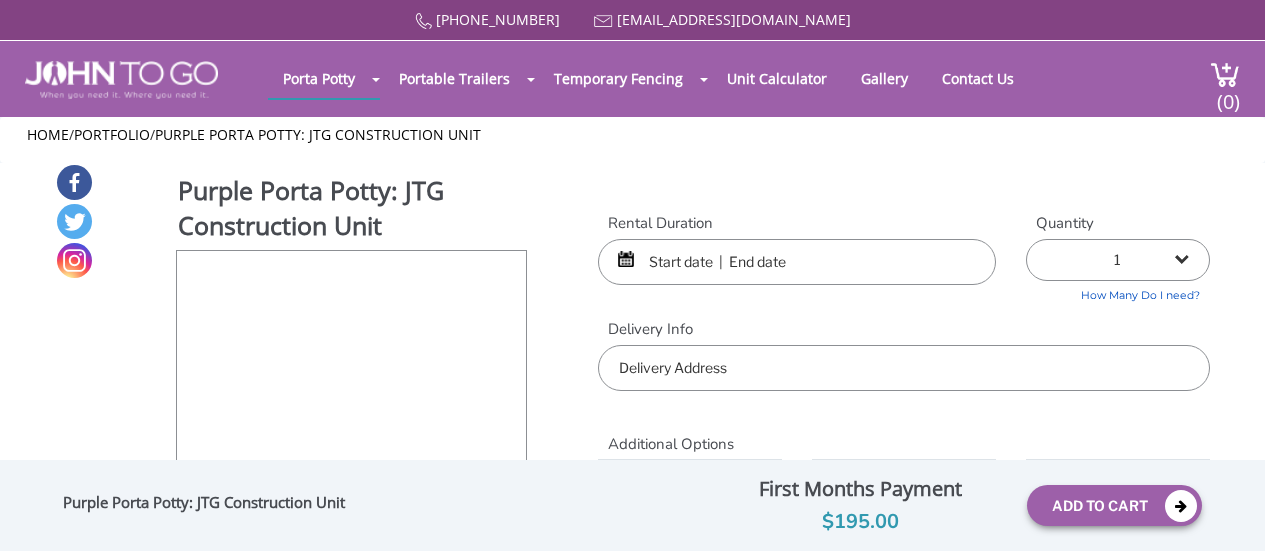 click at bounding box center [797, 262] 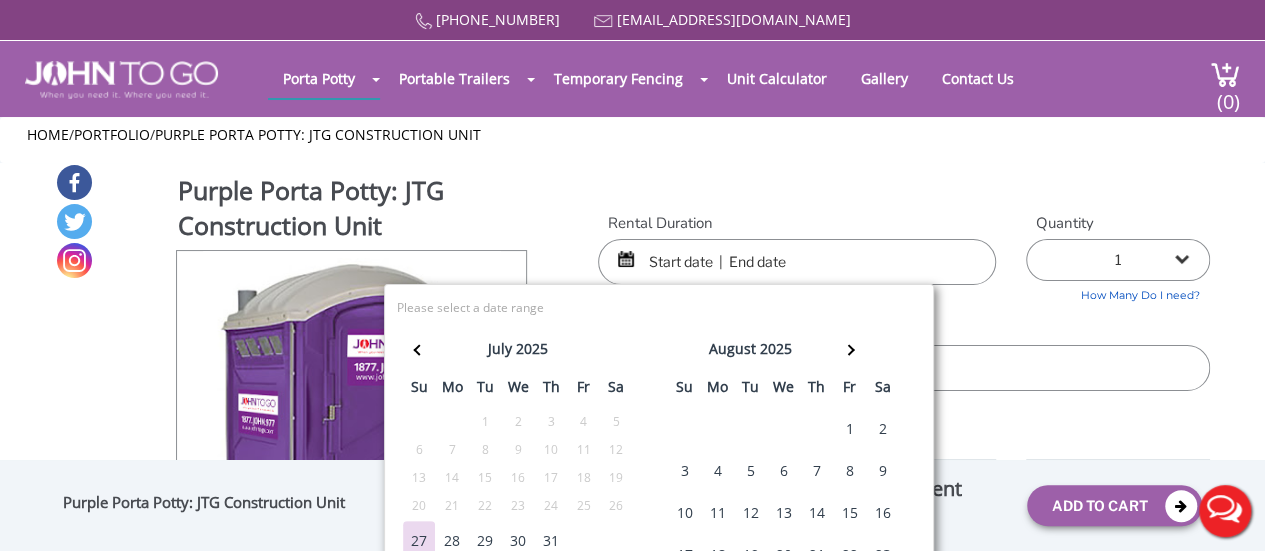 scroll, scrollTop: 0, scrollLeft: 0, axis: both 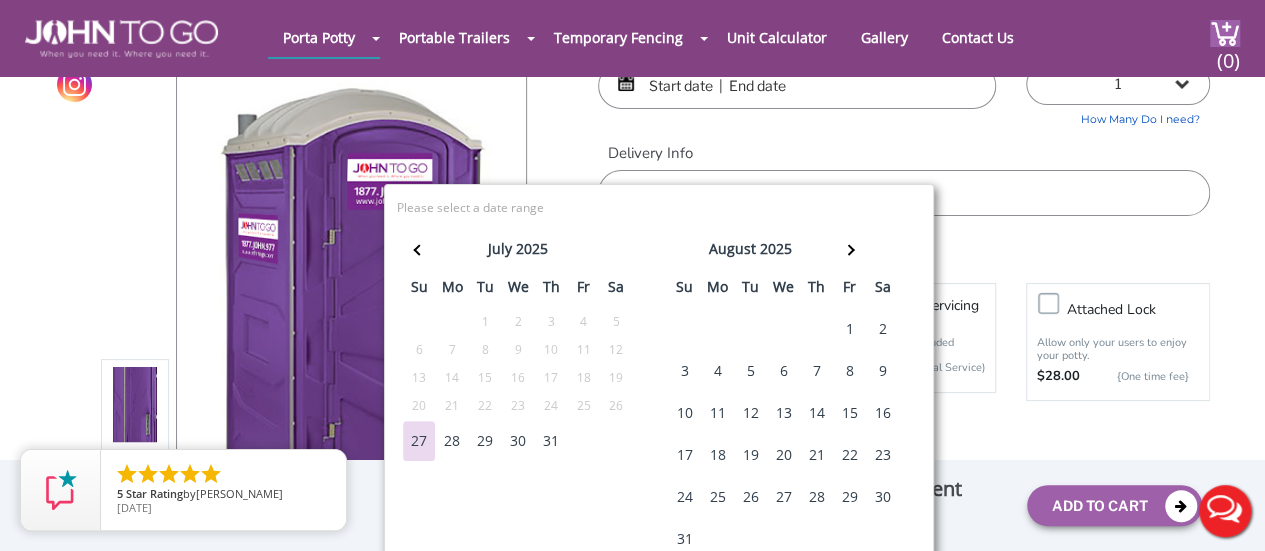 click on "11" at bounding box center [717, 413] 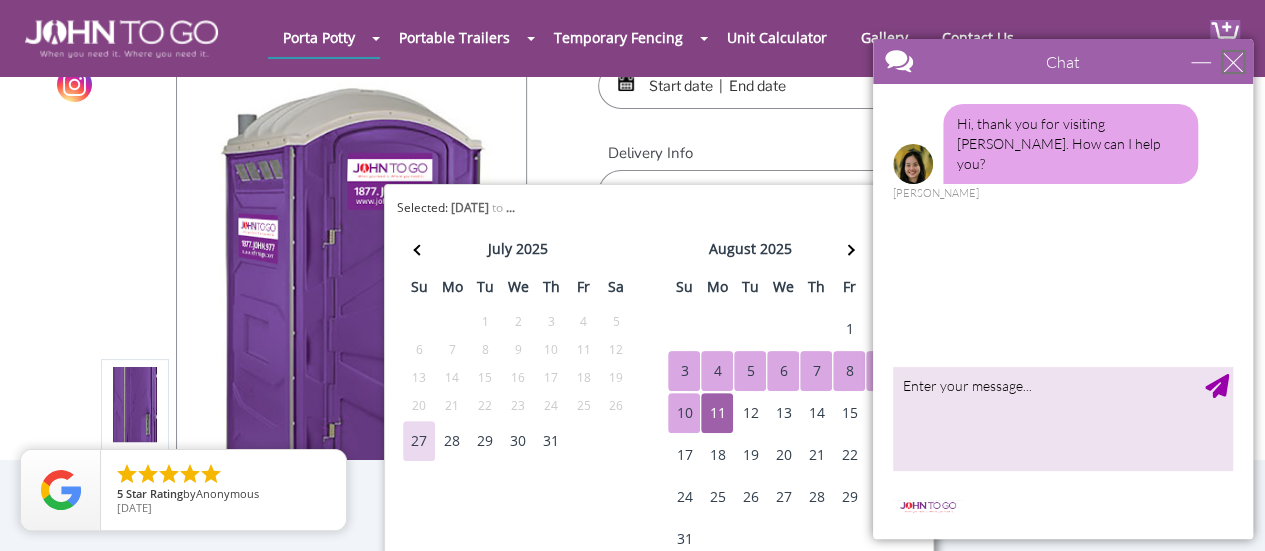 click at bounding box center (1233, 62) 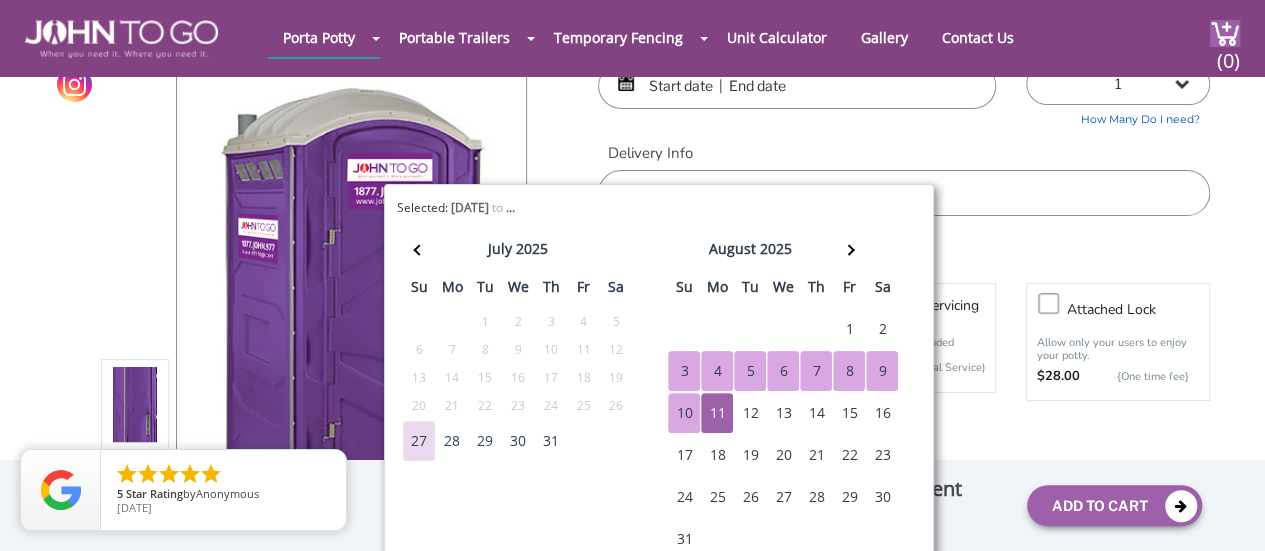 scroll, scrollTop: 0, scrollLeft: 0, axis: both 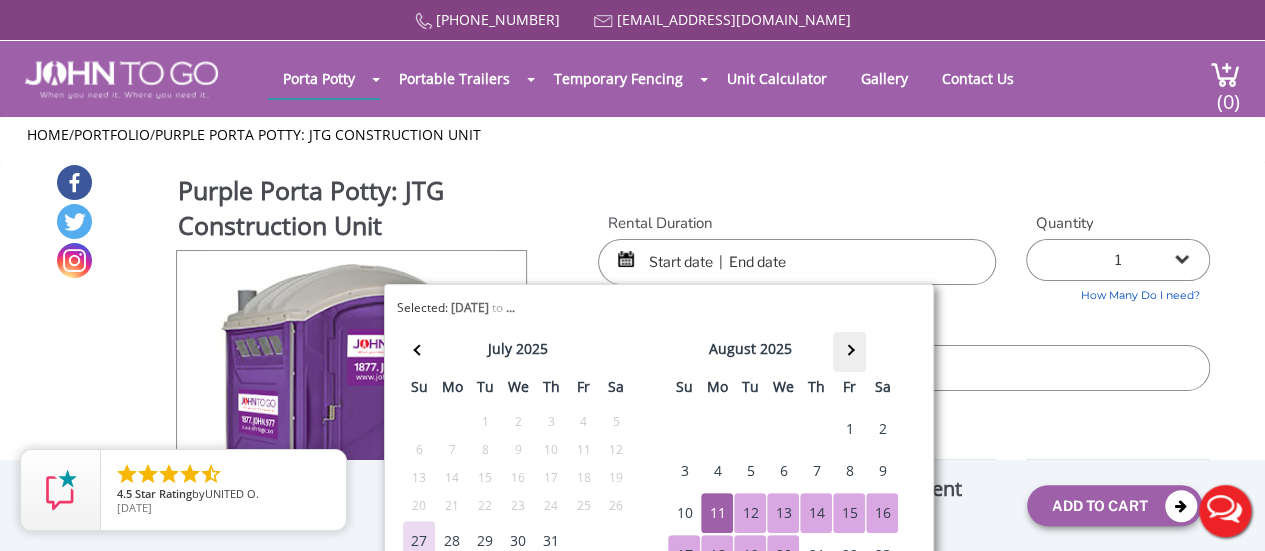 click at bounding box center [849, 352] 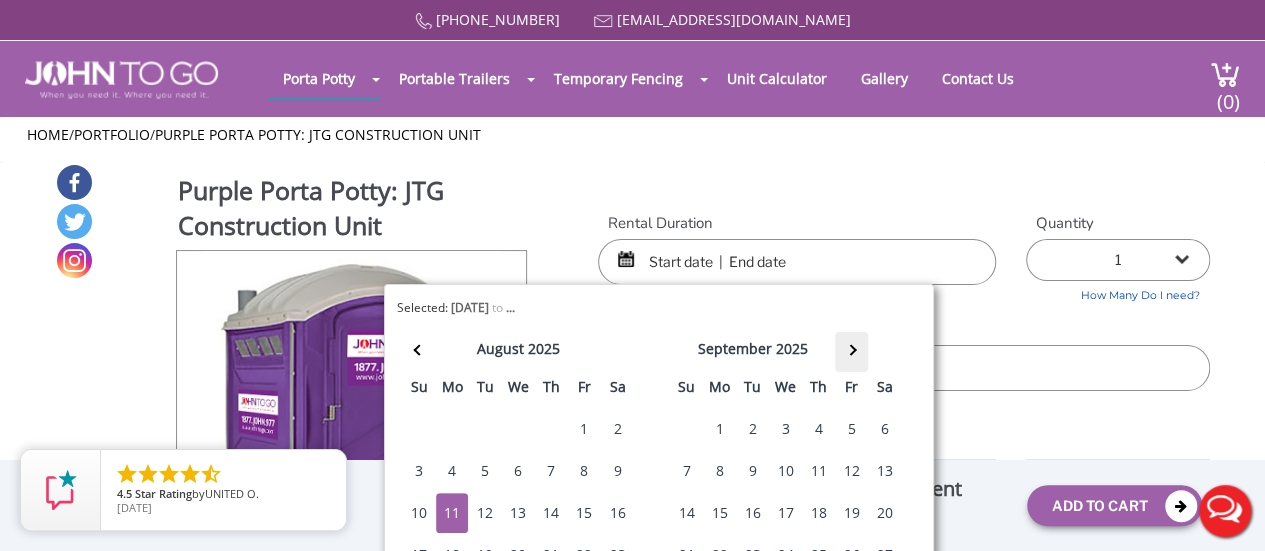 click at bounding box center [851, 349] 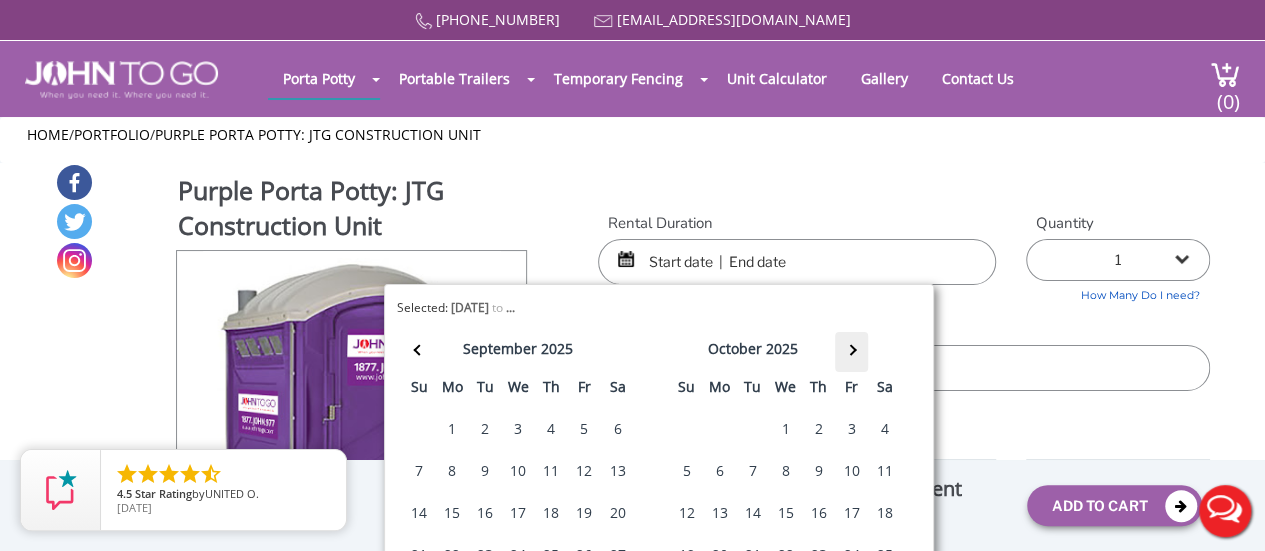 click at bounding box center (851, 349) 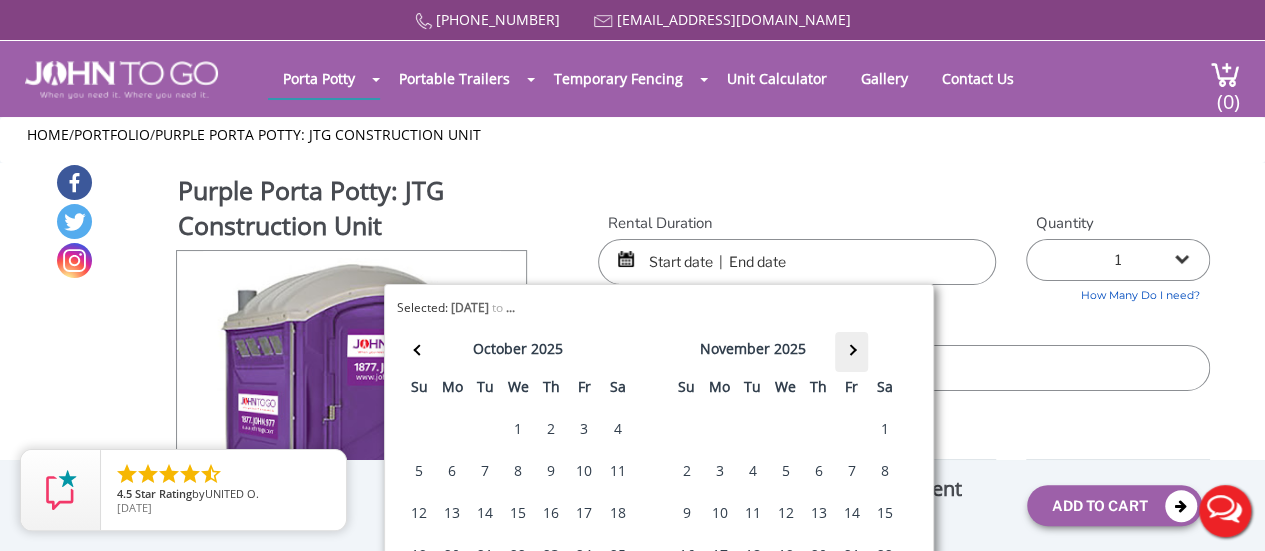 click at bounding box center [851, 349] 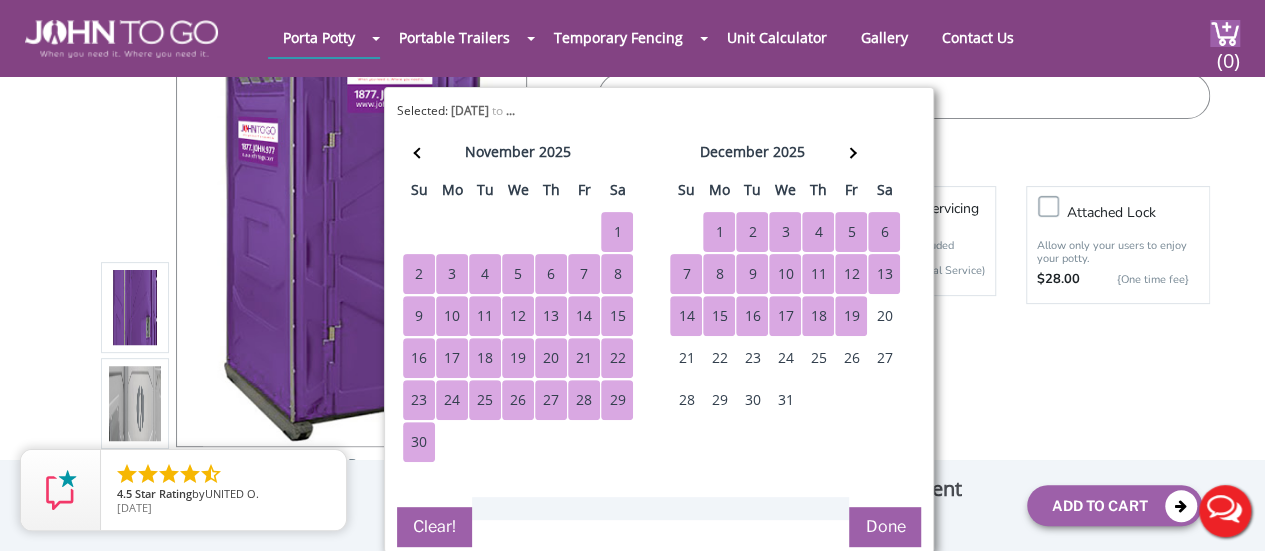 scroll, scrollTop: 200, scrollLeft: 0, axis: vertical 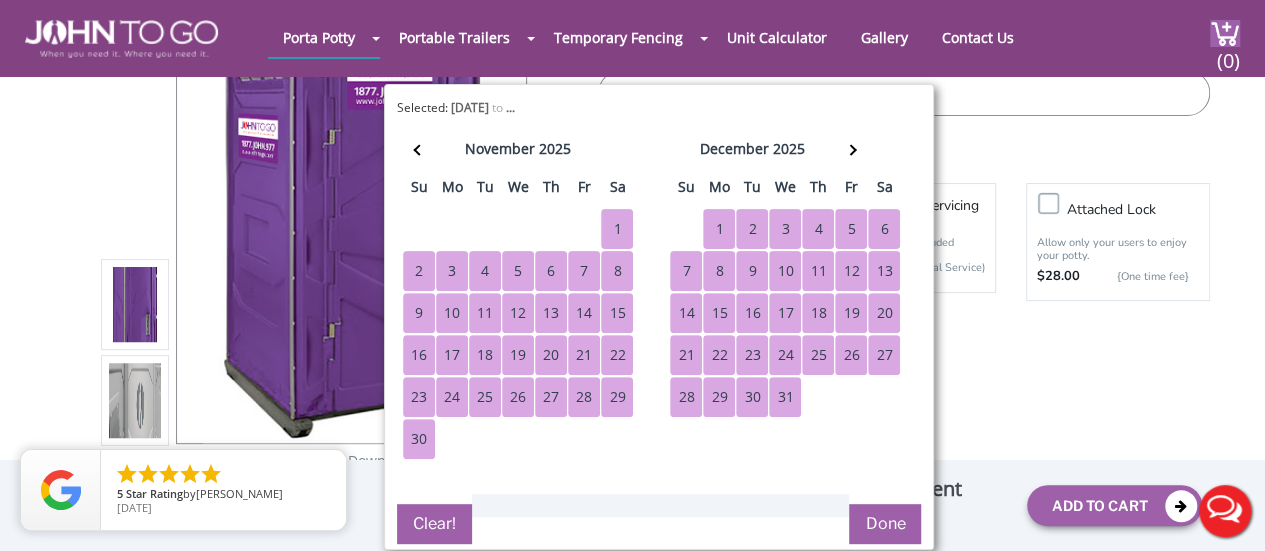 click on "31" at bounding box center [785, 397] 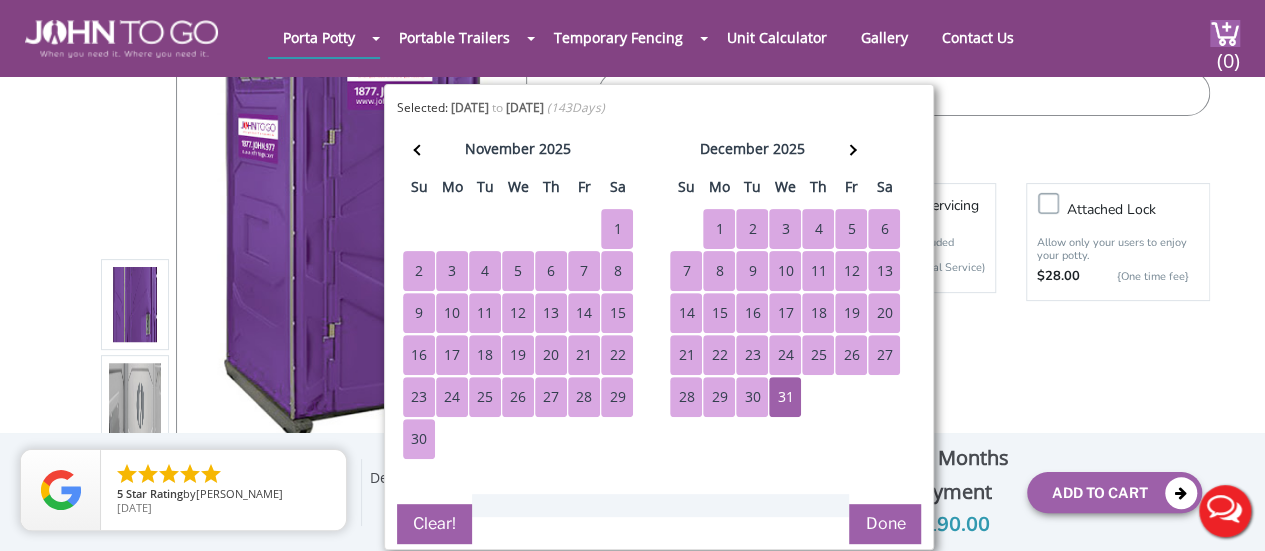 click on "Done" at bounding box center [885, 524] 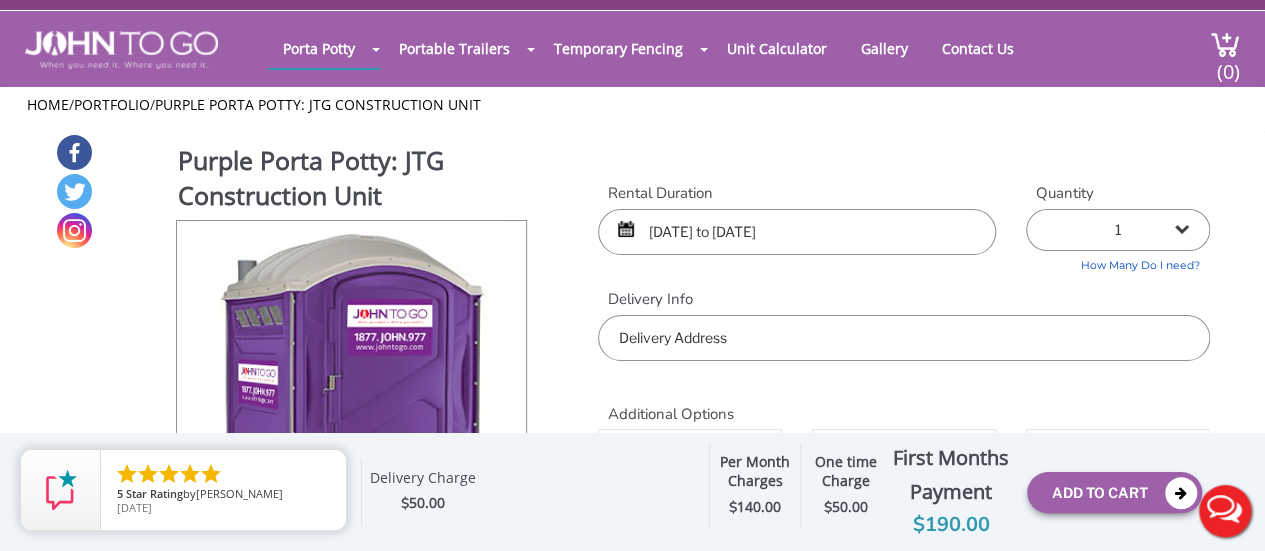 scroll, scrollTop: 0, scrollLeft: 0, axis: both 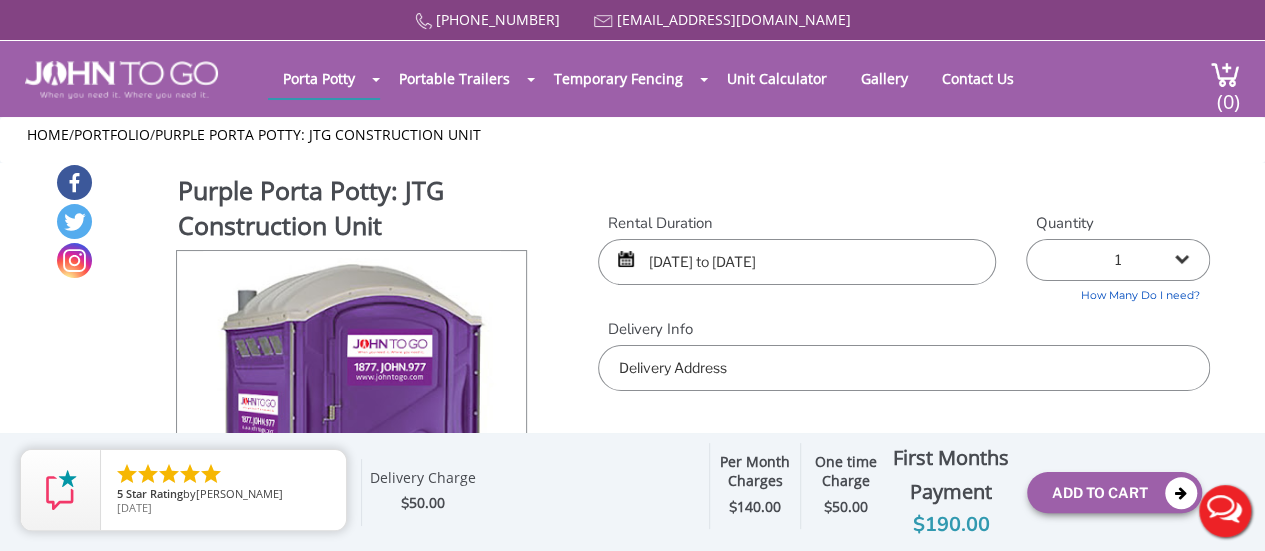 click at bounding box center [904, 368] 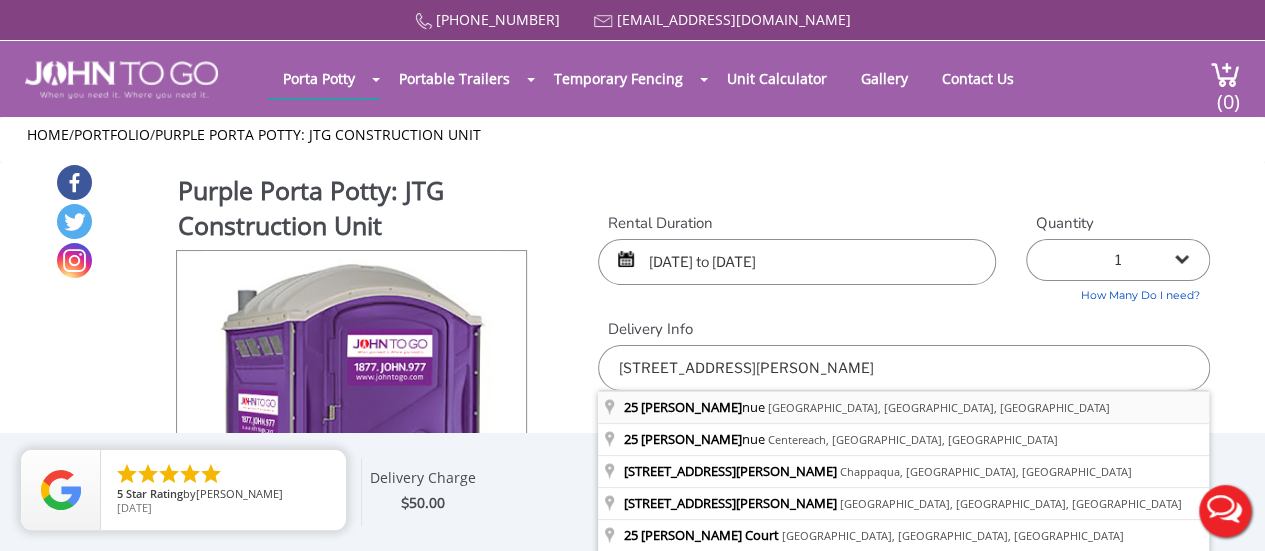 type on "[STREET_ADDRESS][PERSON_NAME]" 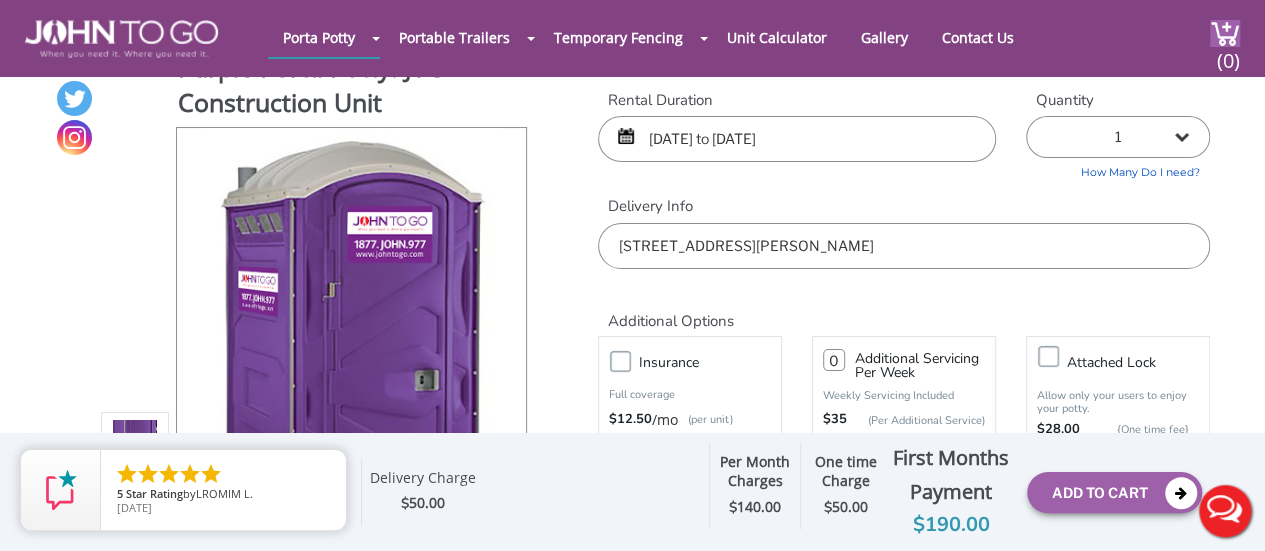scroll, scrollTop: 0, scrollLeft: 0, axis: both 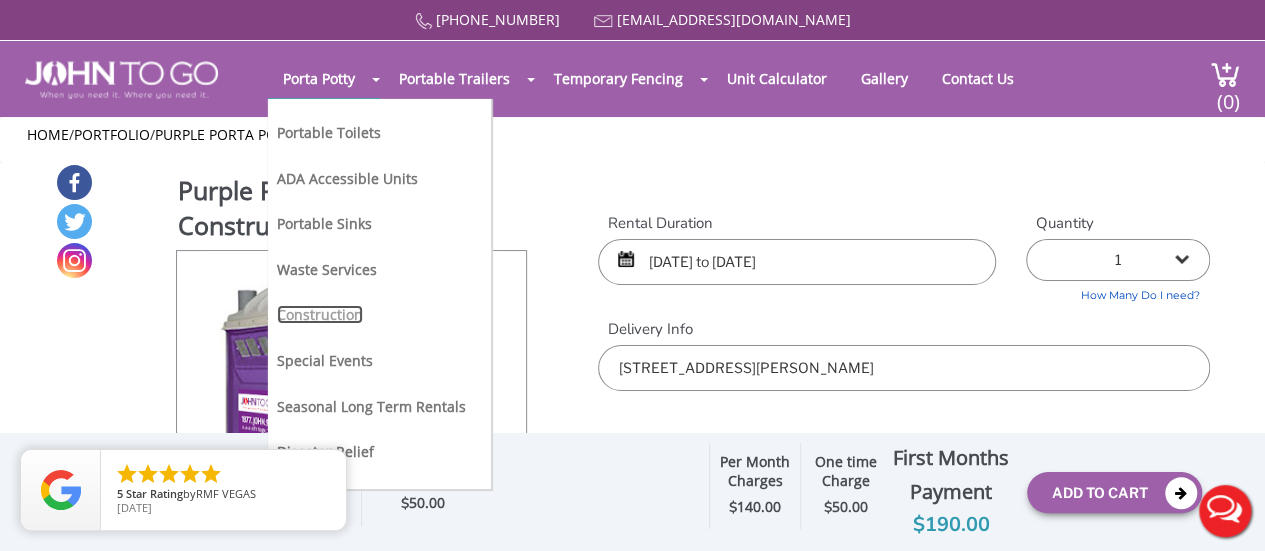 click on "Construction" at bounding box center [320, 314] 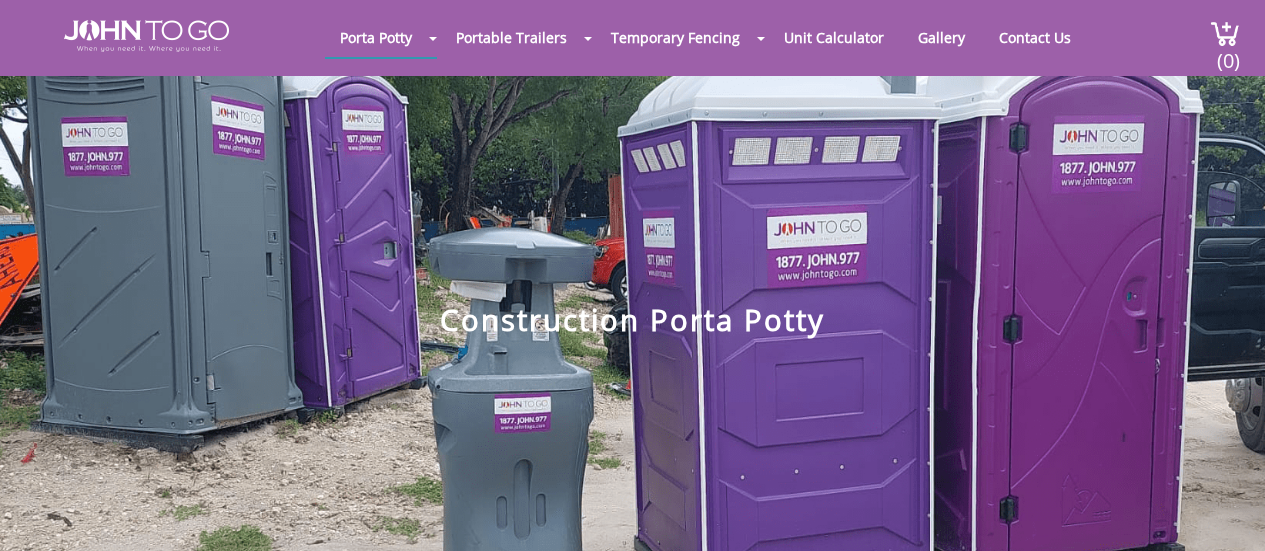 scroll, scrollTop: 0, scrollLeft: 0, axis: both 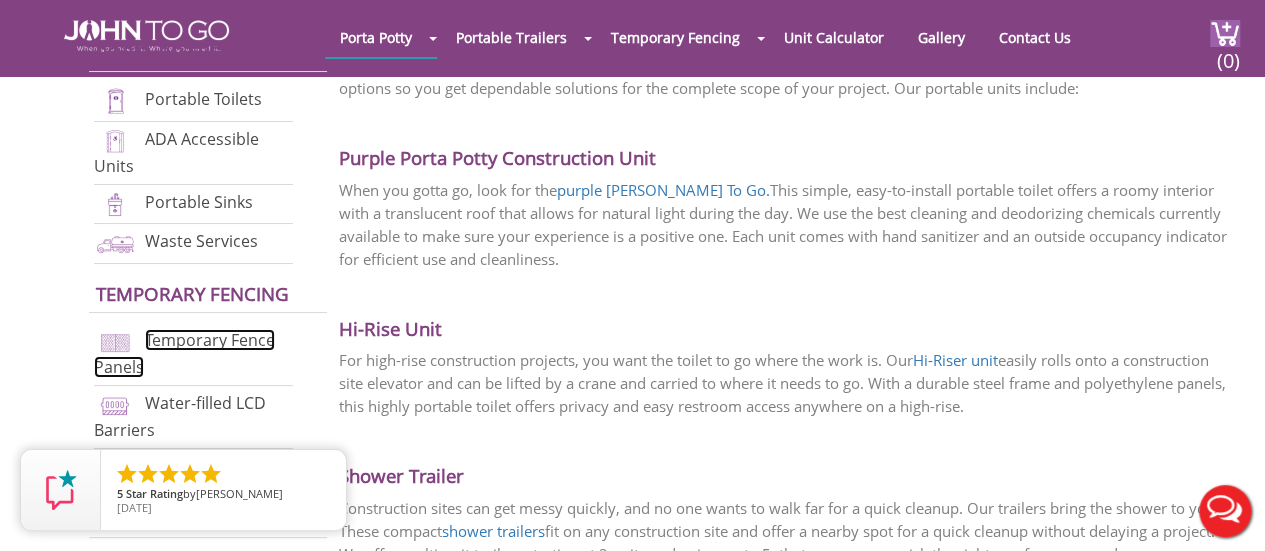 click on "Temporary Fence Panels" at bounding box center (184, 353) 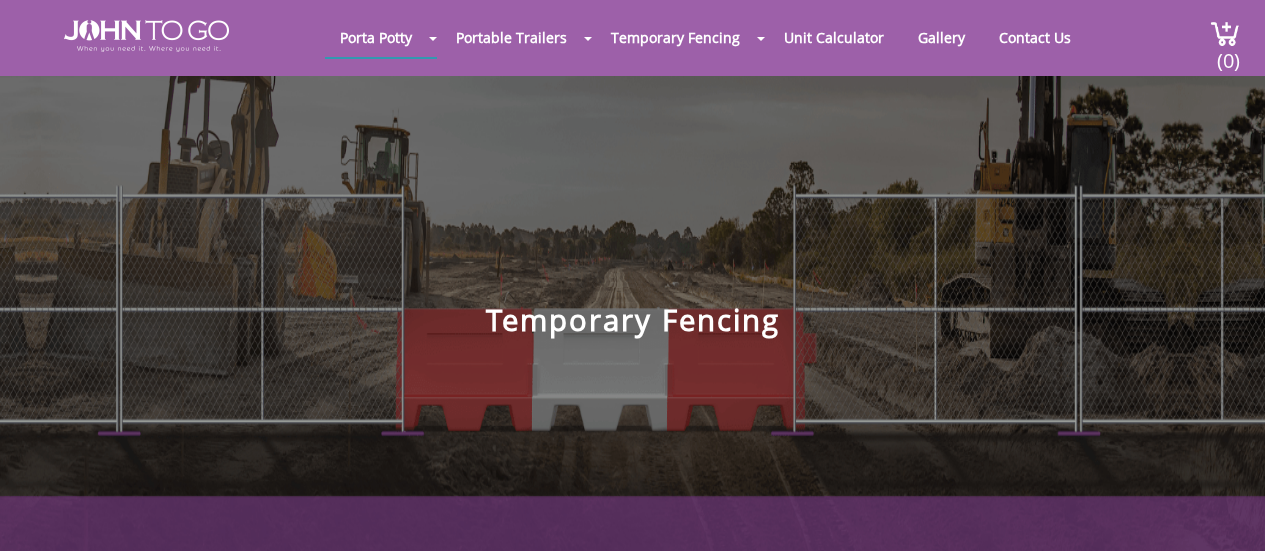 scroll, scrollTop: 0, scrollLeft: 0, axis: both 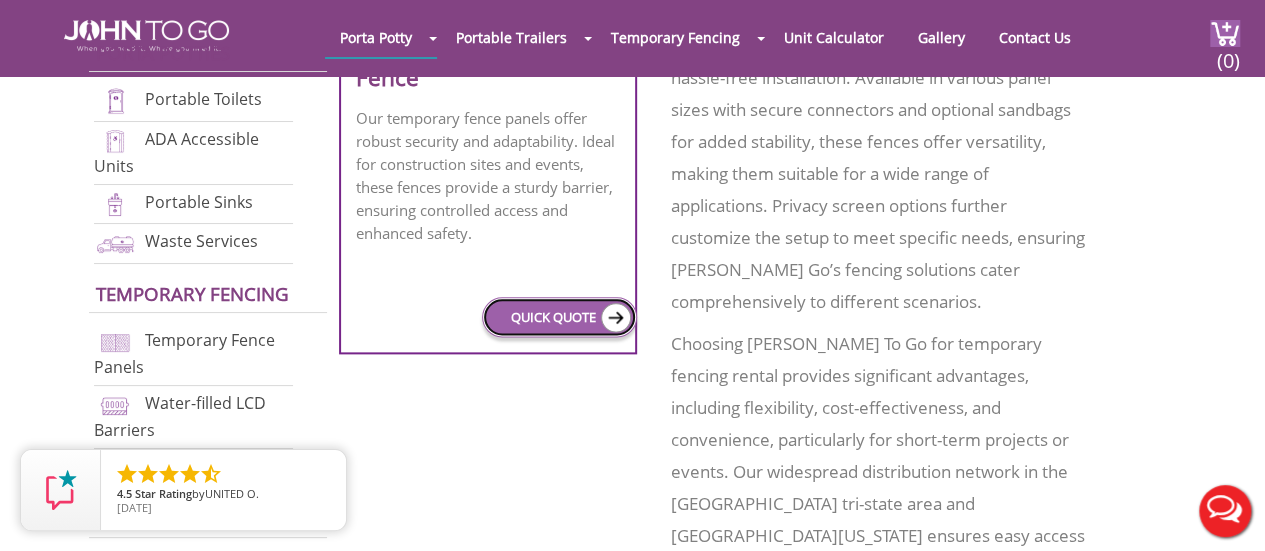click on "QUICK QUOTE" at bounding box center (559, 317) 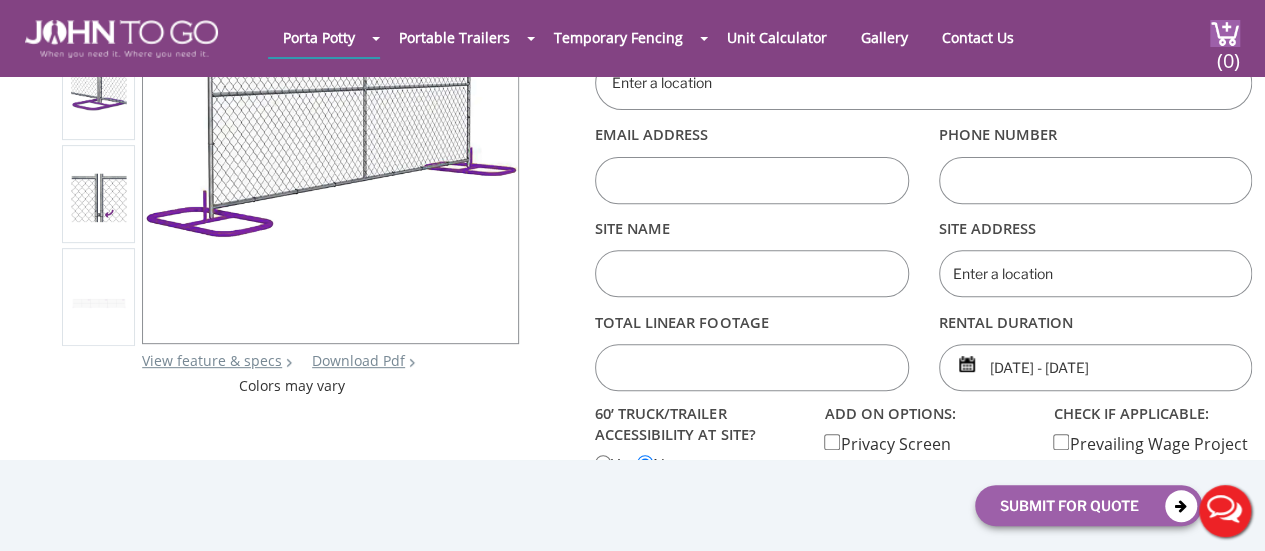 scroll, scrollTop: 300, scrollLeft: 0, axis: vertical 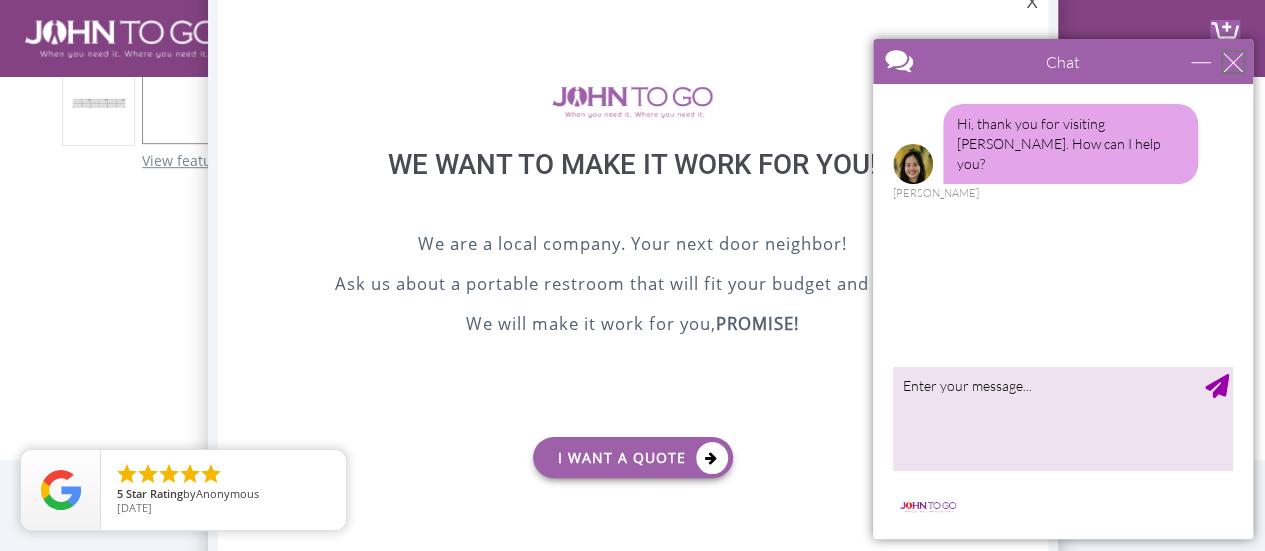 click at bounding box center [1233, 62] 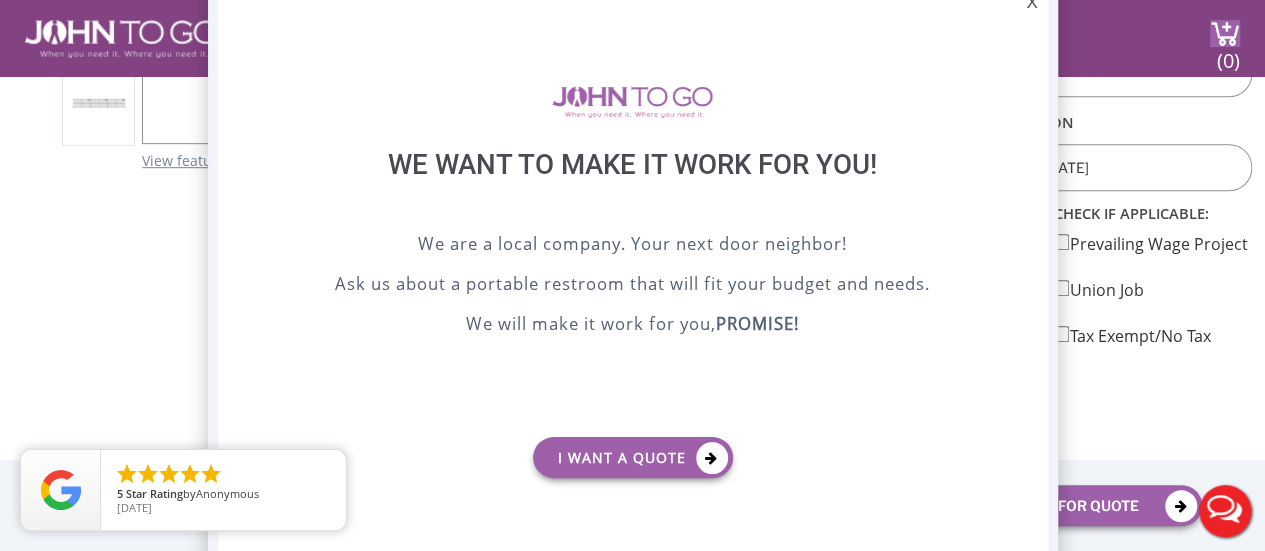 scroll, scrollTop: 0, scrollLeft: 0, axis: both 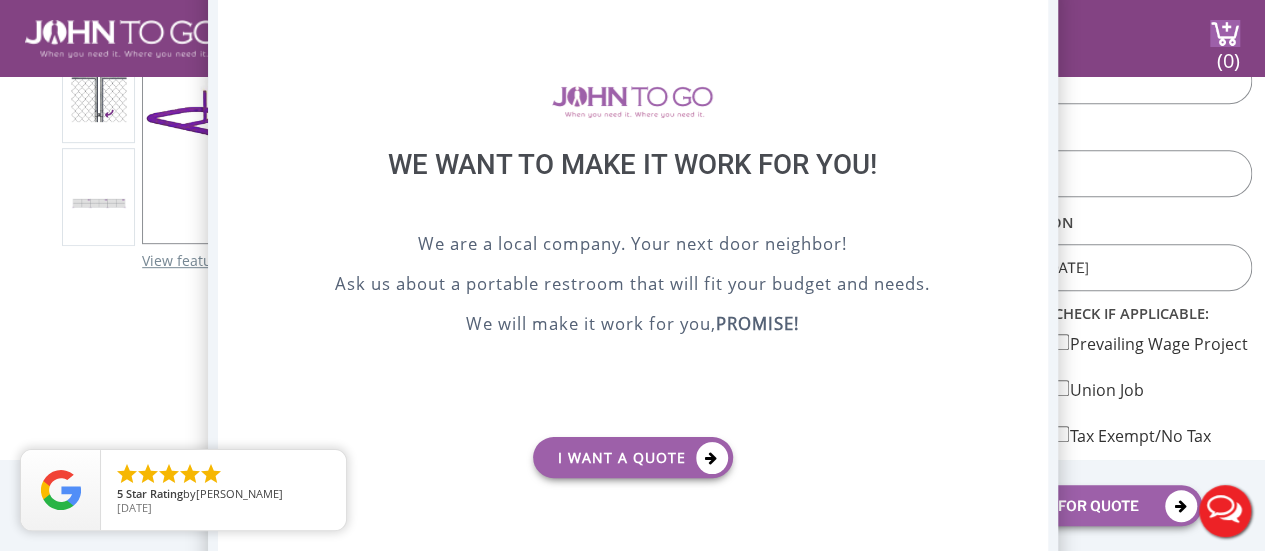 click on "X" at bounding box center [1031, 3] 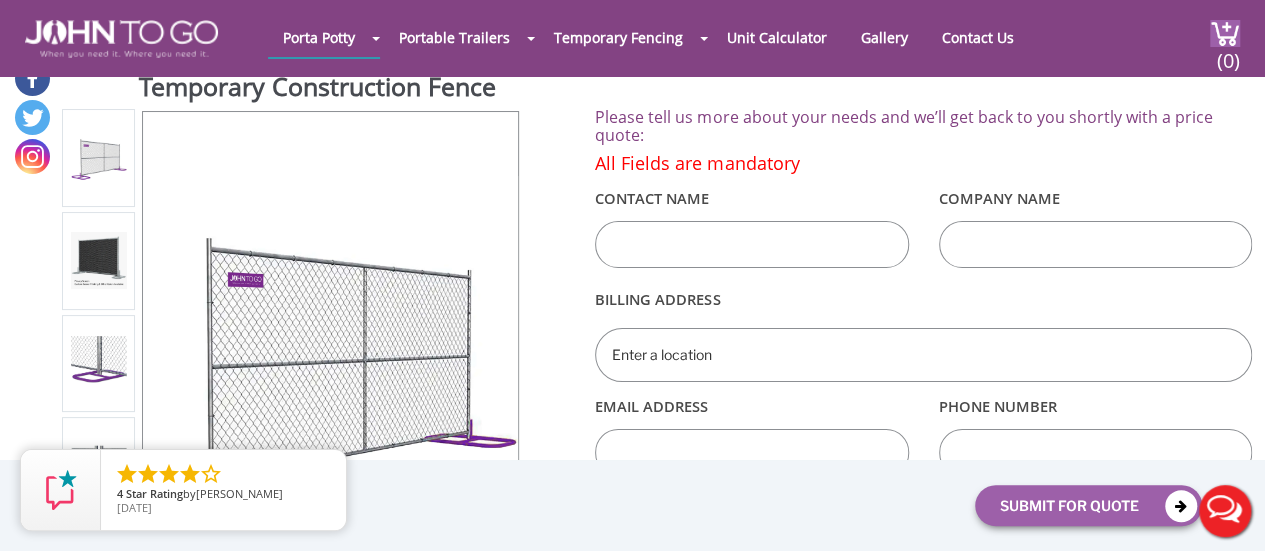 scroll, scrollTop: 0, scrollLeft: 0, axis: both 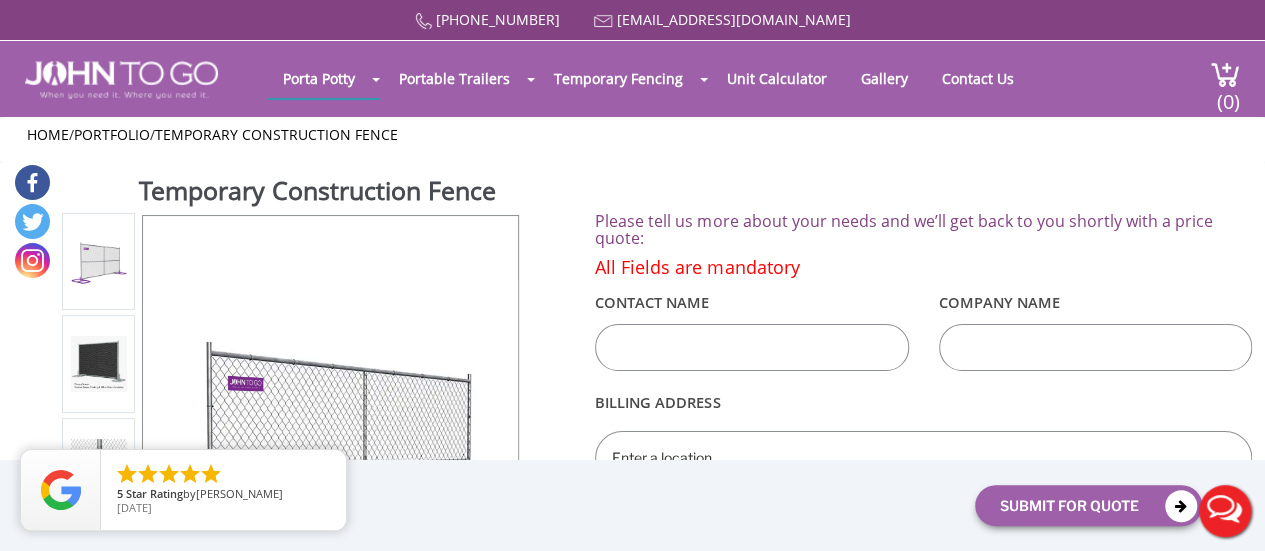 click at bounding box center (752, 347) 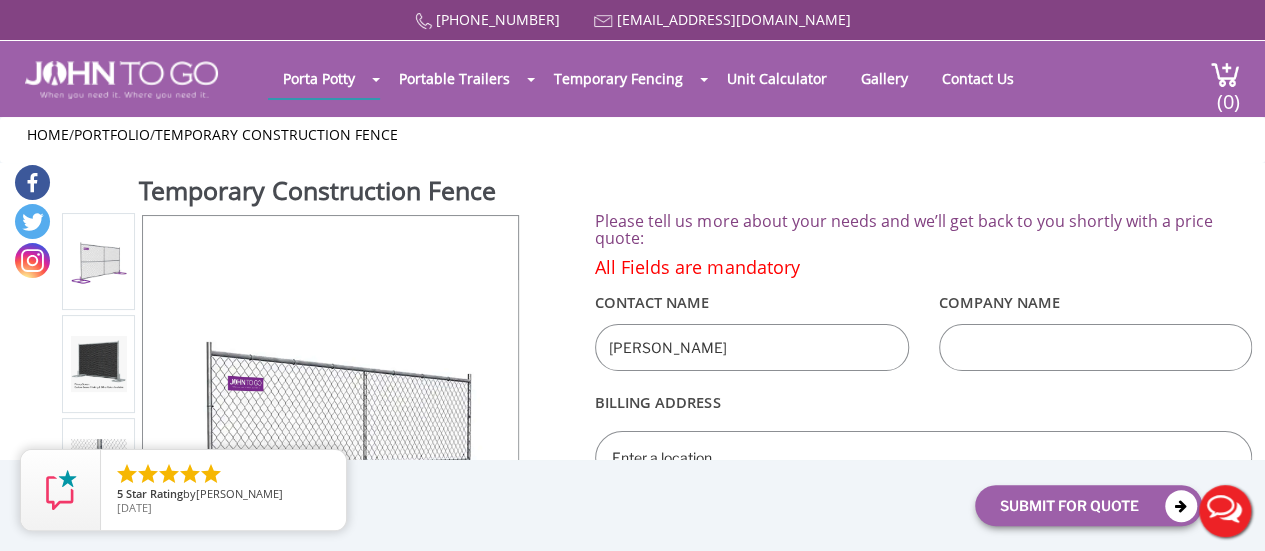 type on "[PERSON_NAME]" 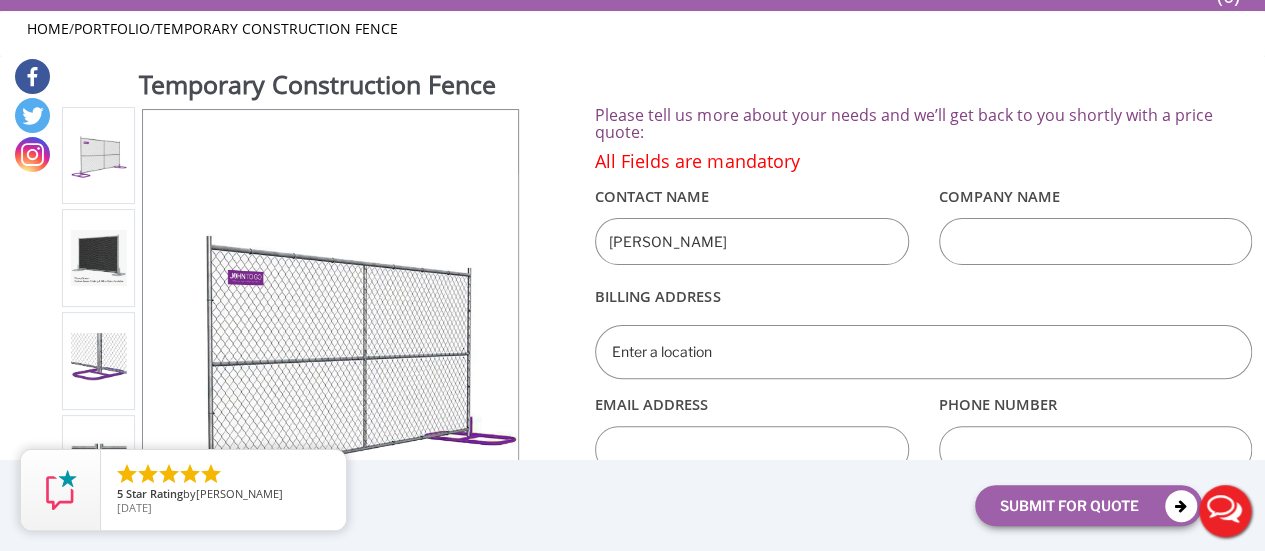scroll, scrollTop: 200, scrollLeft: 0, axis: vertical 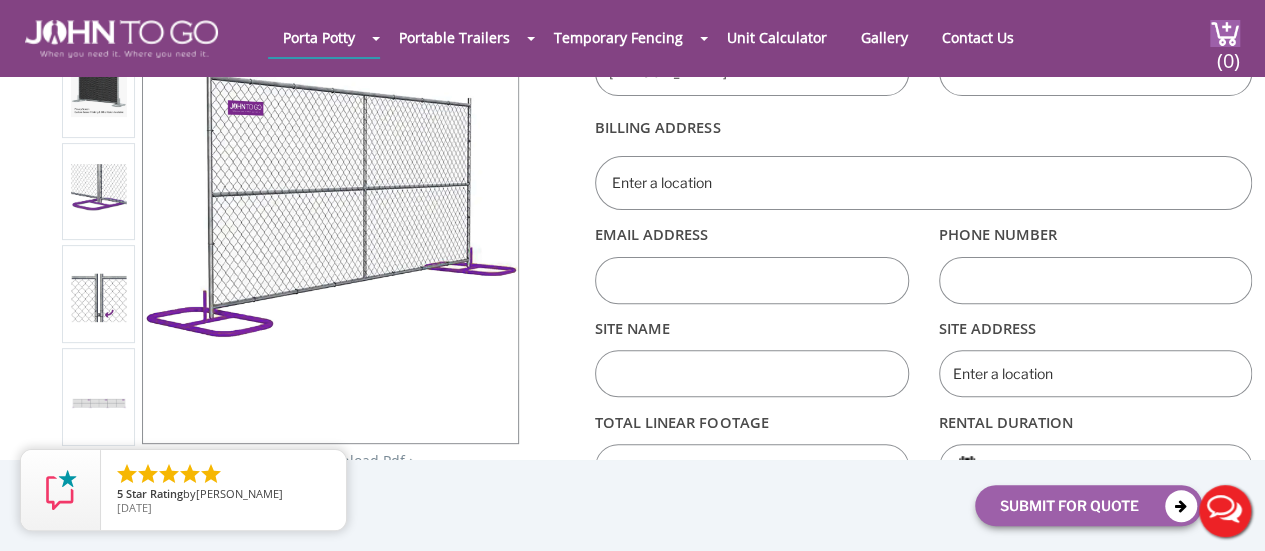 click on "Billing Address" at bounding box center [923, 127] 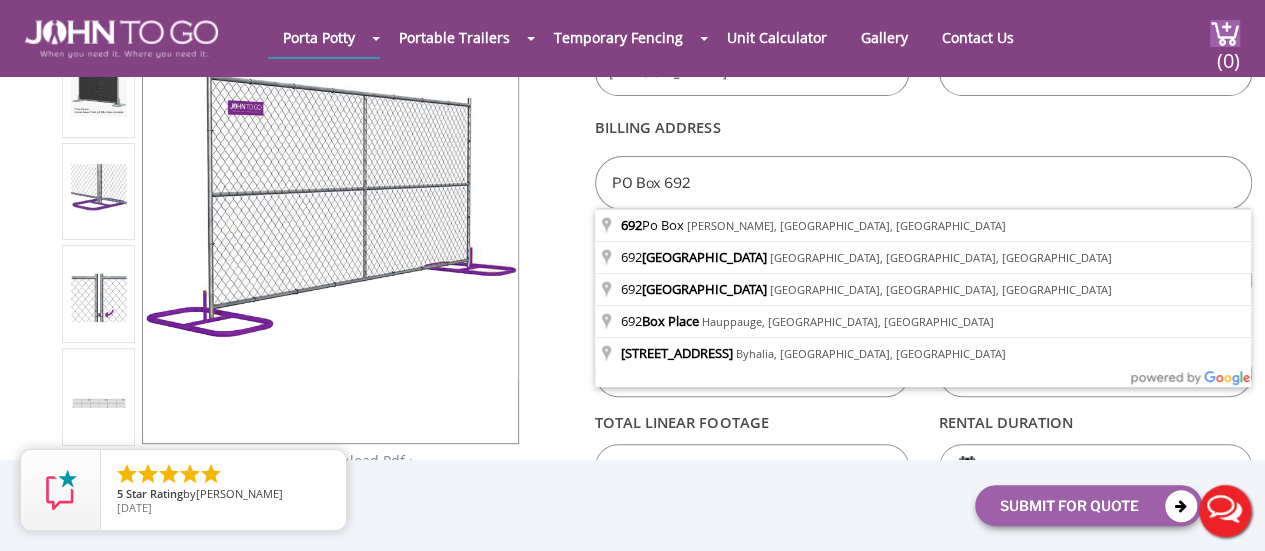 type on "PO Box 692" 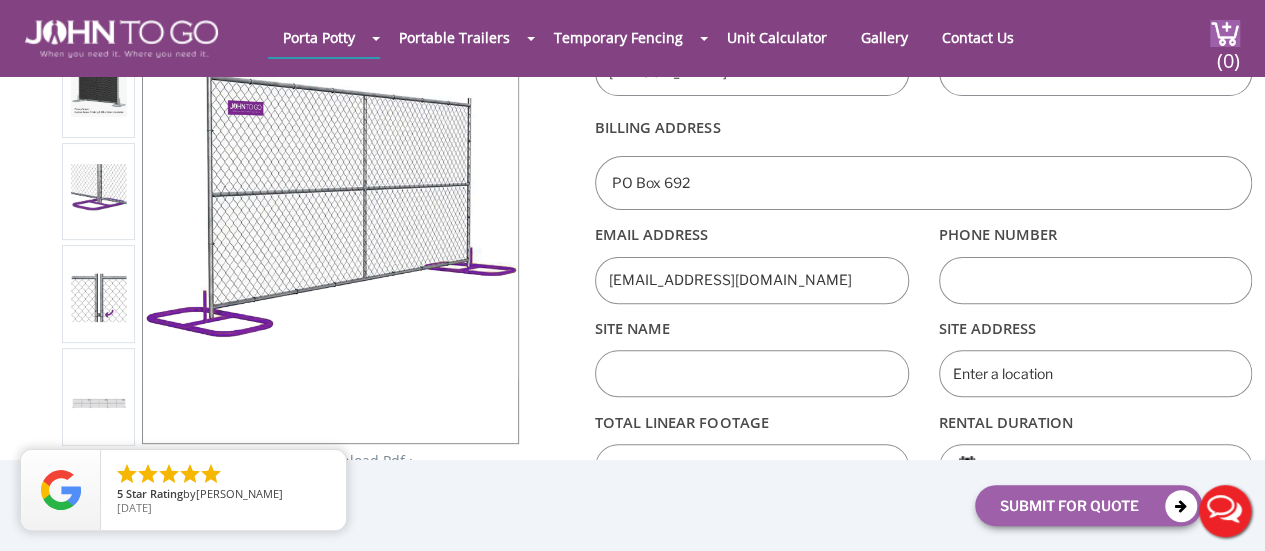 type on "[EMAIL_ADDRESS][DOMAIN_NAME]" 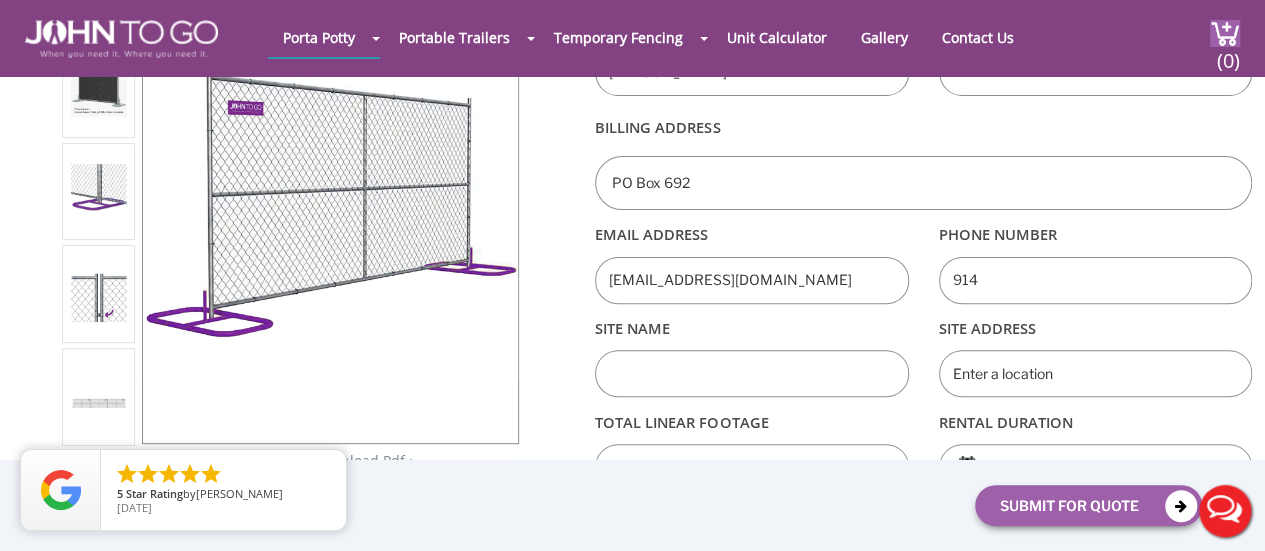 type on "[PHONE_NUMBER]" 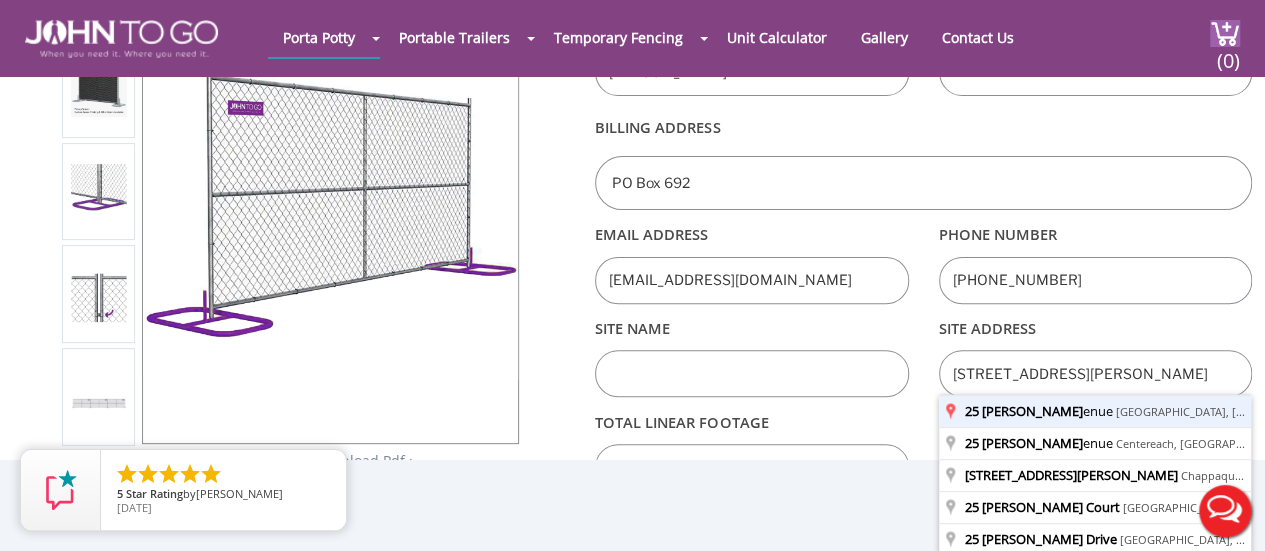 type on "[STREET_ADDRESS][PERSON_NAME]" 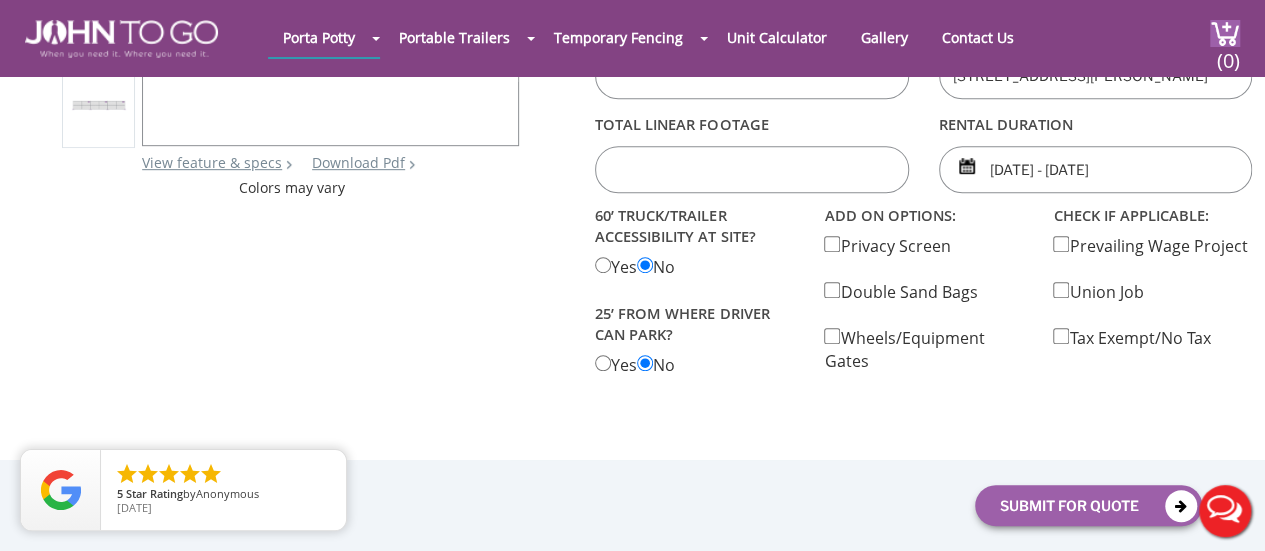 scroll, scrollTop: 500, scrollLeft: 0, axis: vertical 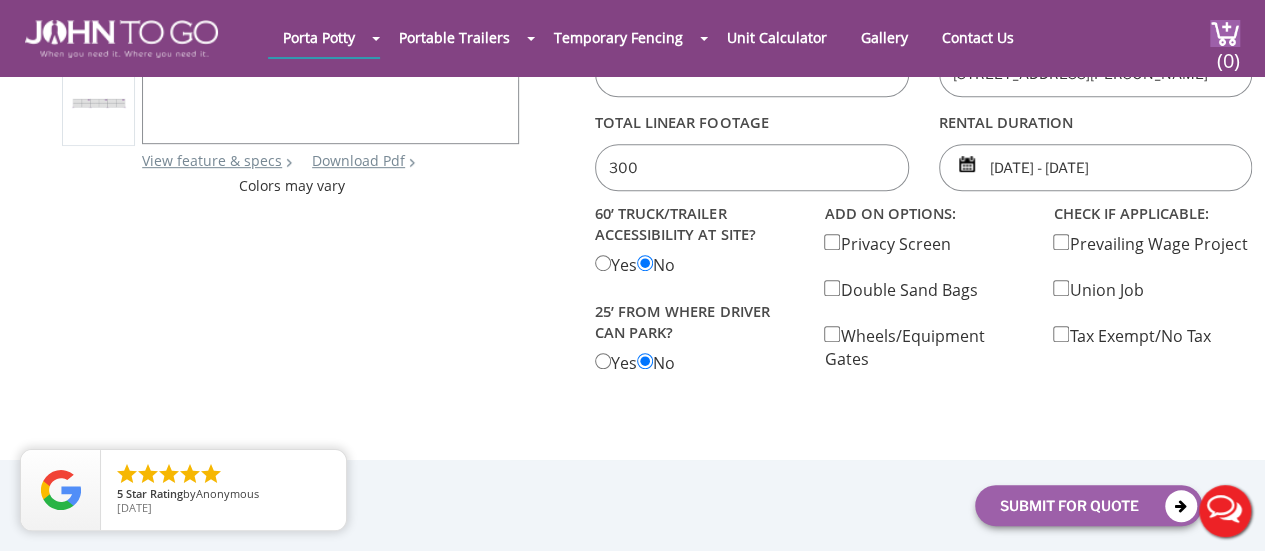 type on "300" 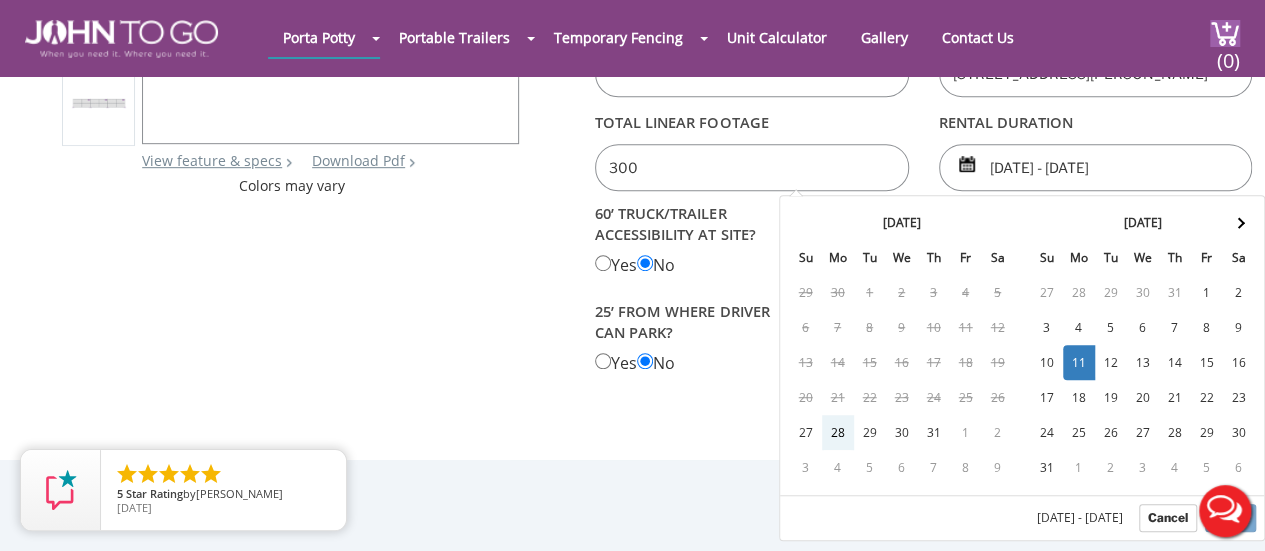 click on "[DATE] - [DATE]" at bounding box center (1096, 167) 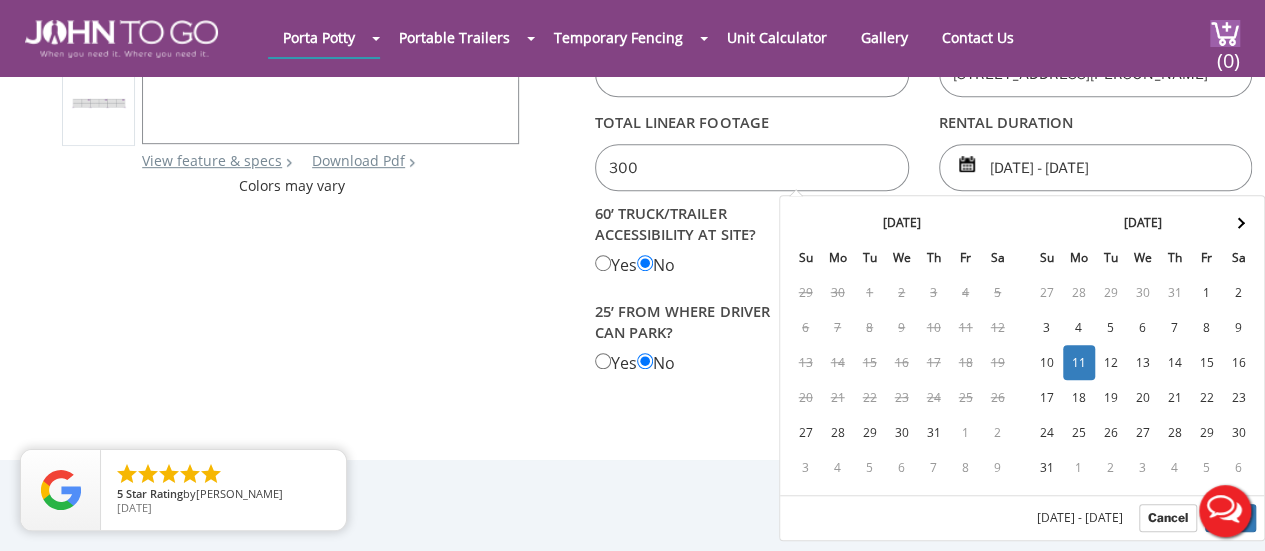click on "rental duration" at bounding box center [1096, 122] 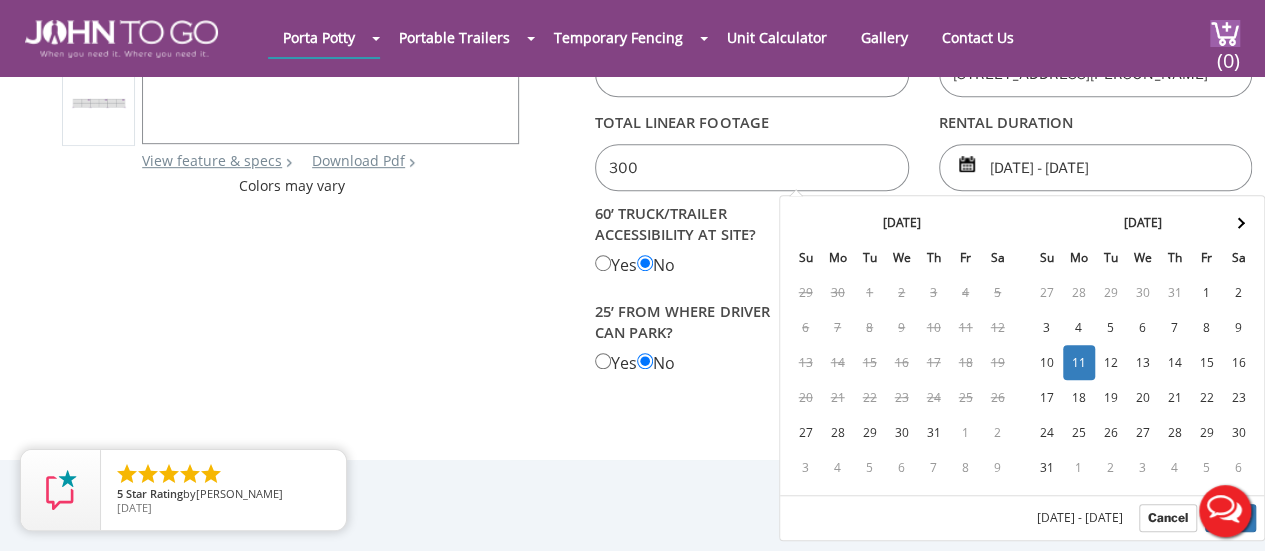 click on "[DATE] - [DATE]" at bounding box center (1096, 167) 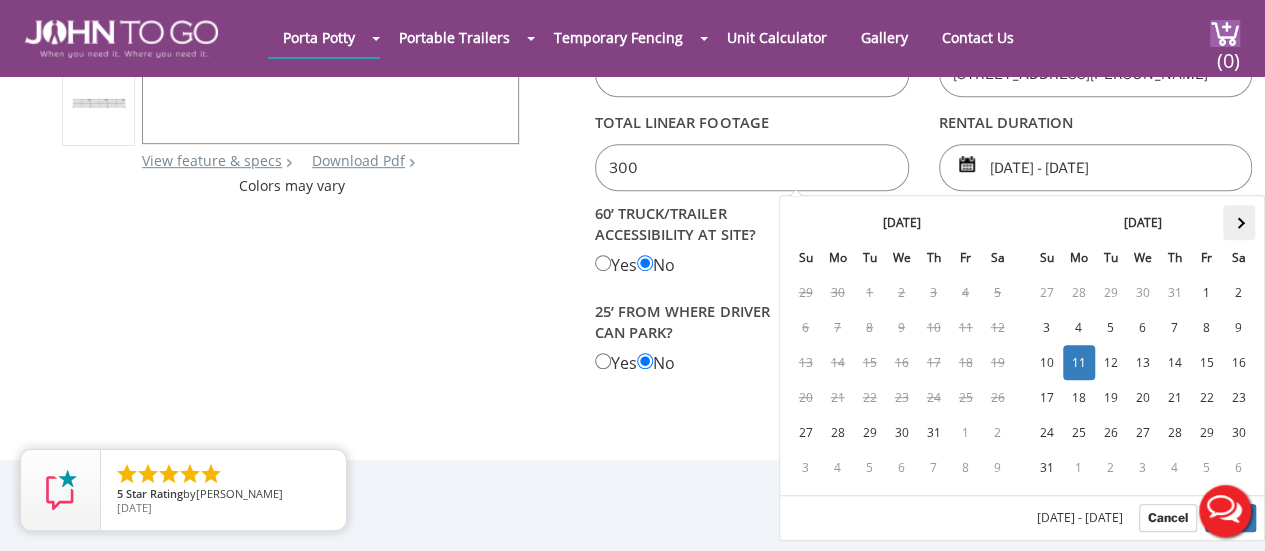 click at bounding box center [1239, 222] 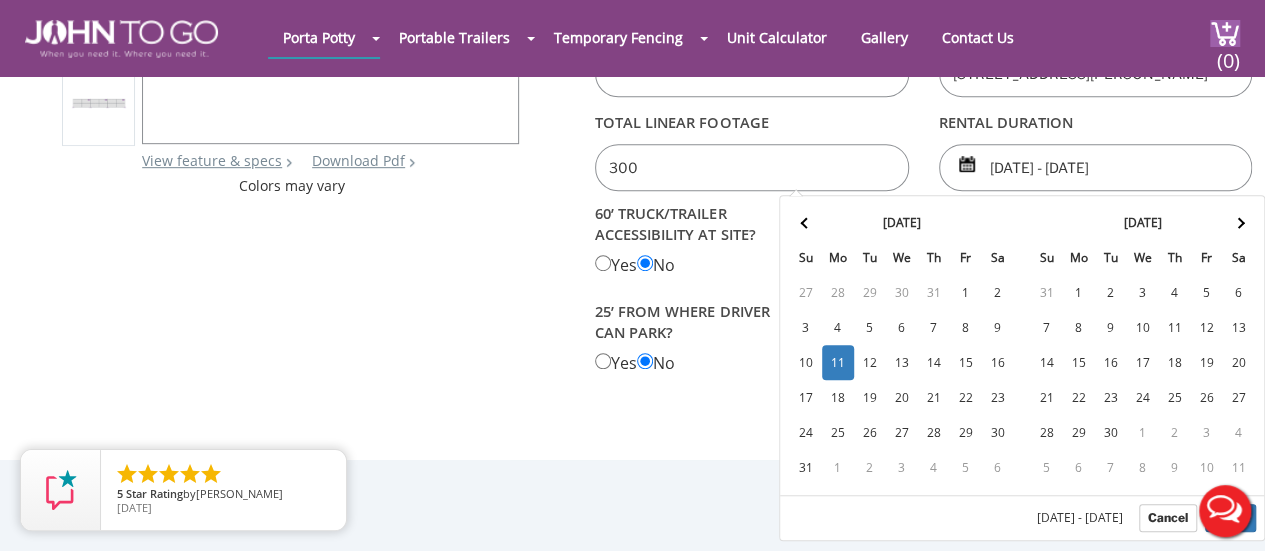 click at bounding box center (1239, 222) 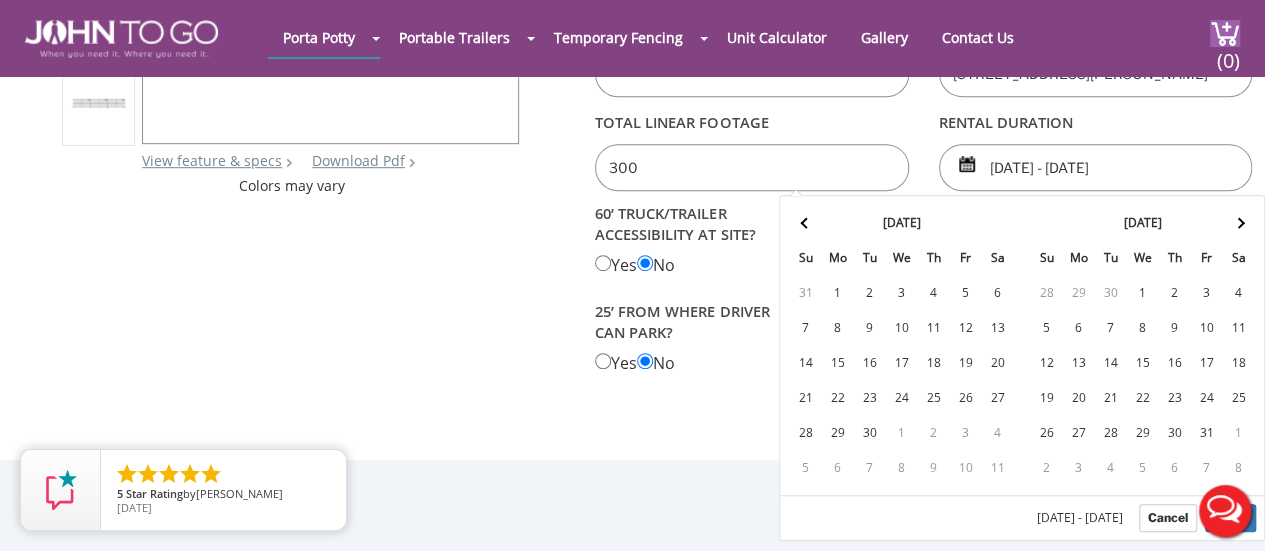 click at bounding box center (1239, 222) 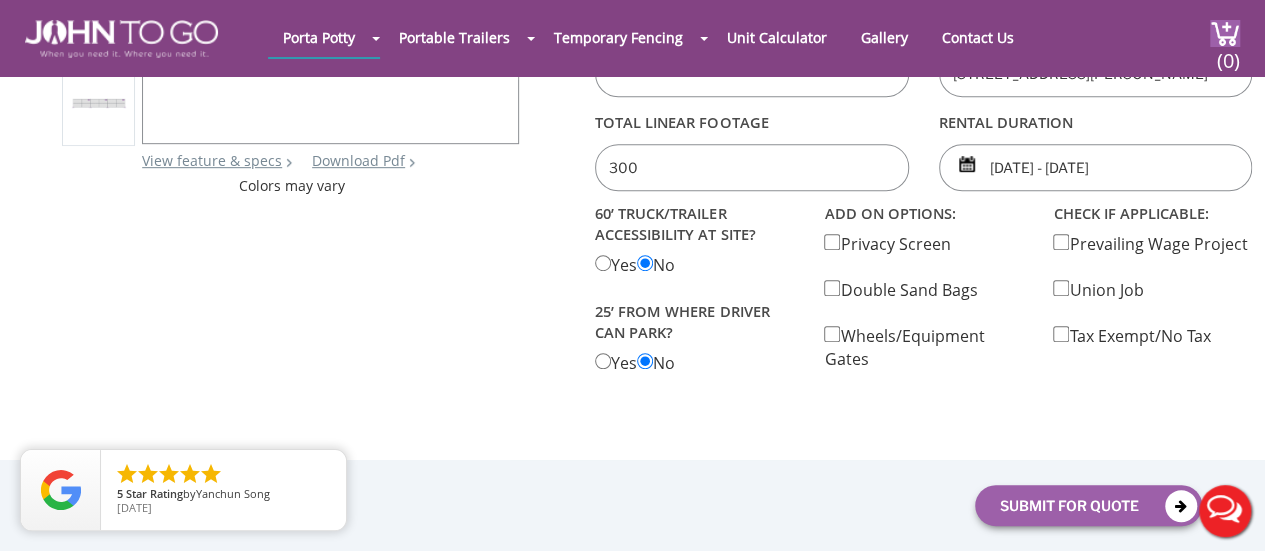 click at bounding box center (632, 440) 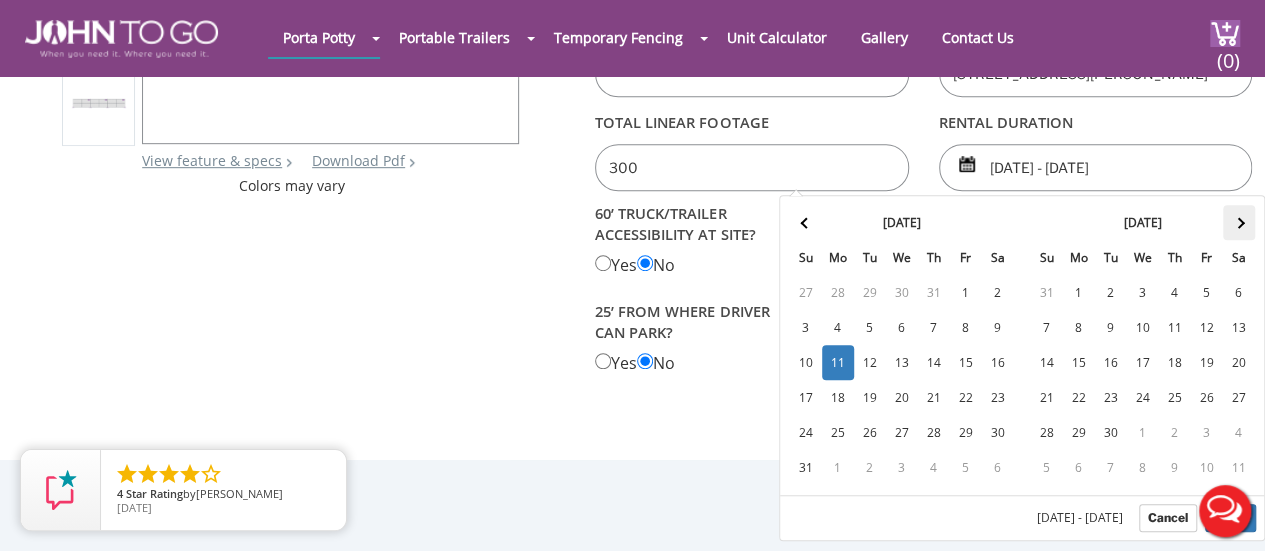 click at bounding box center (1239, 222) 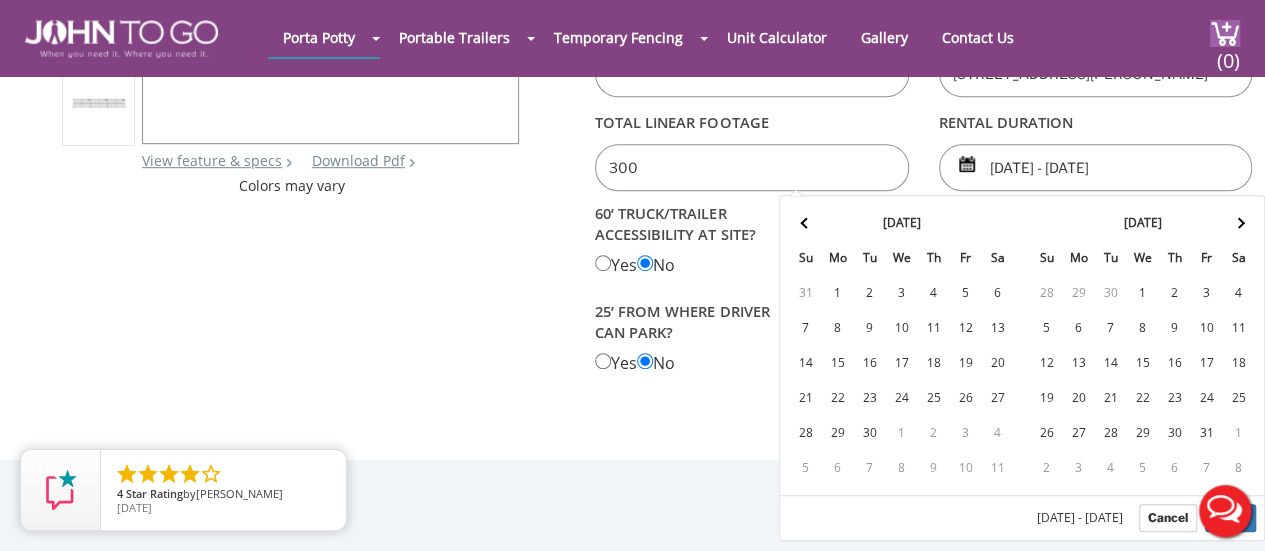 click at bounding box center [1239, 222] 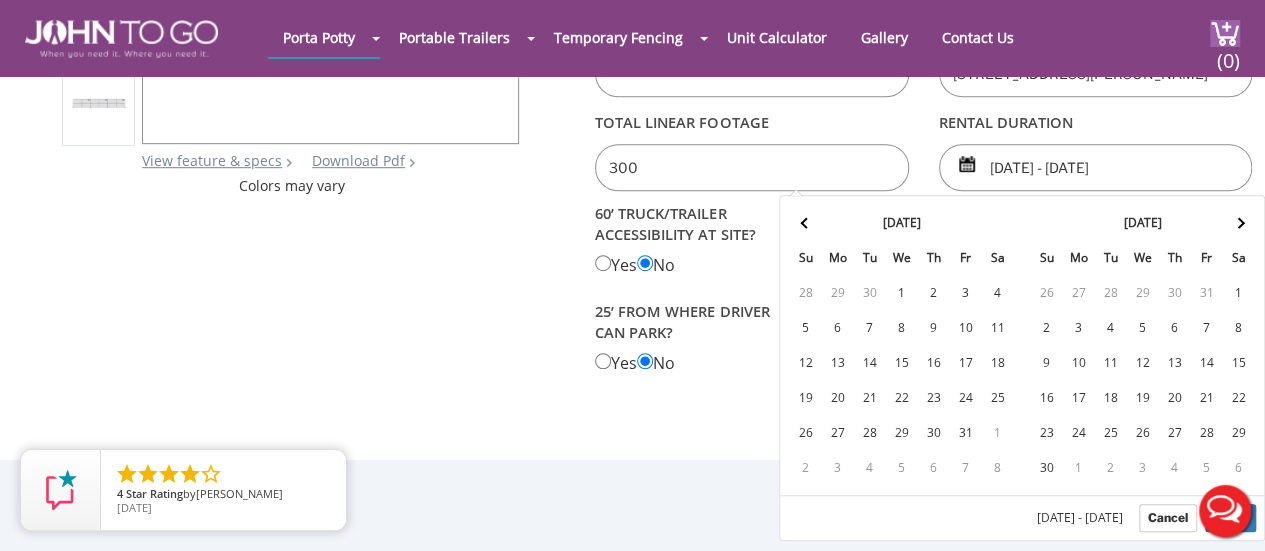 click at bounding box center (1239, 222) 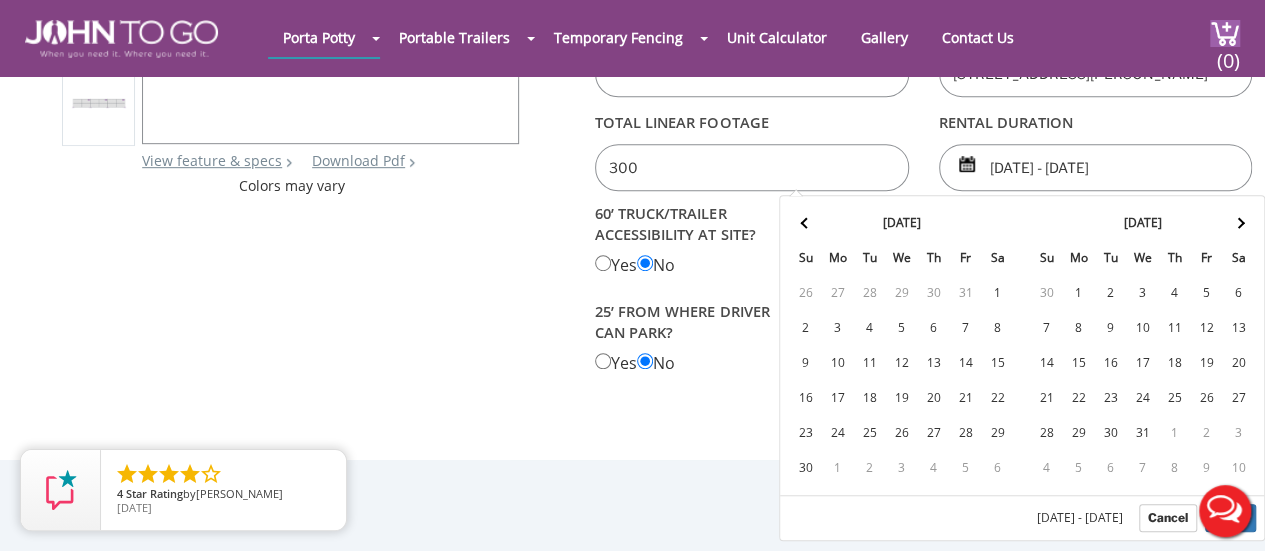 click at bounding box center (1239, 222) 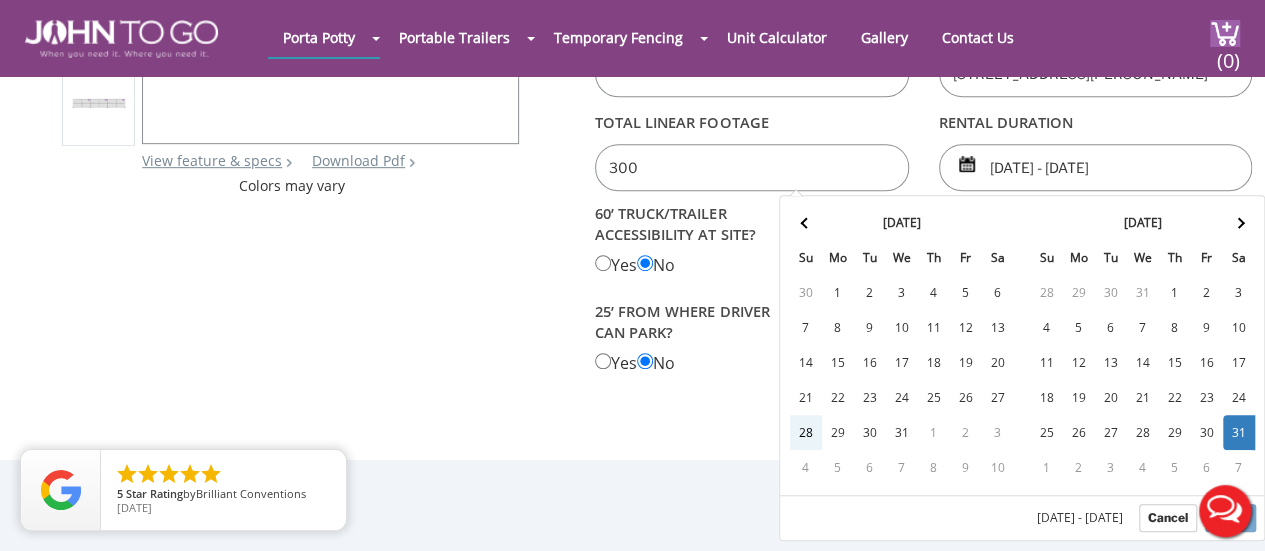 click at bounding box center [632, 440] 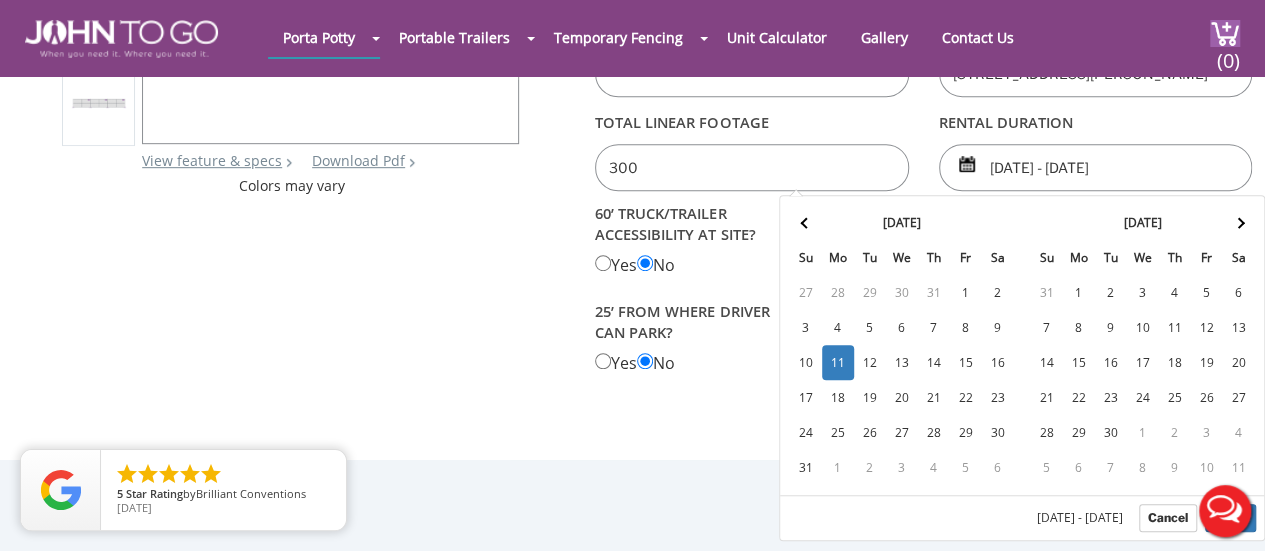 click on "[DATE] - [DATE]" at bounding box center (1096, 167) 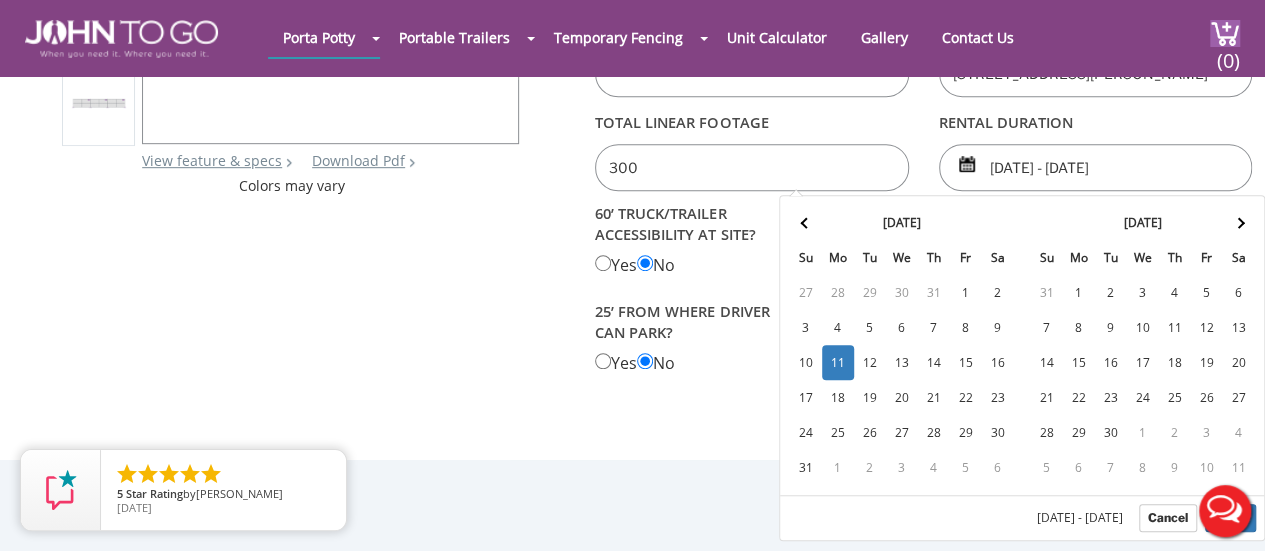 click on "Live Chat" at bounding box center [1225, 511] 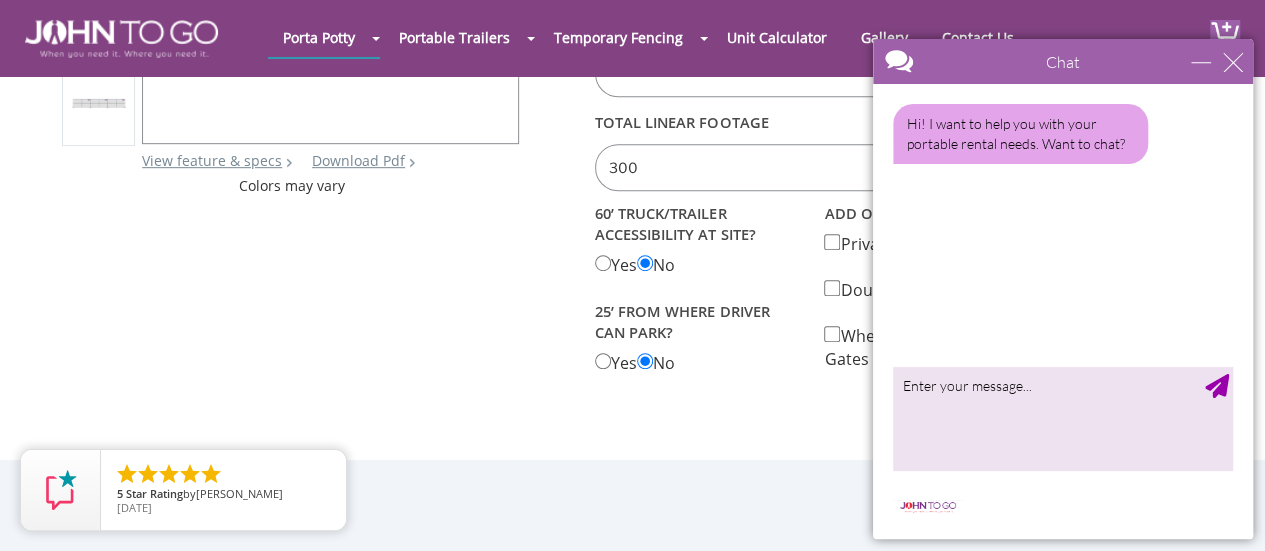 click on "Chat" at bounding box center (1063, 61) 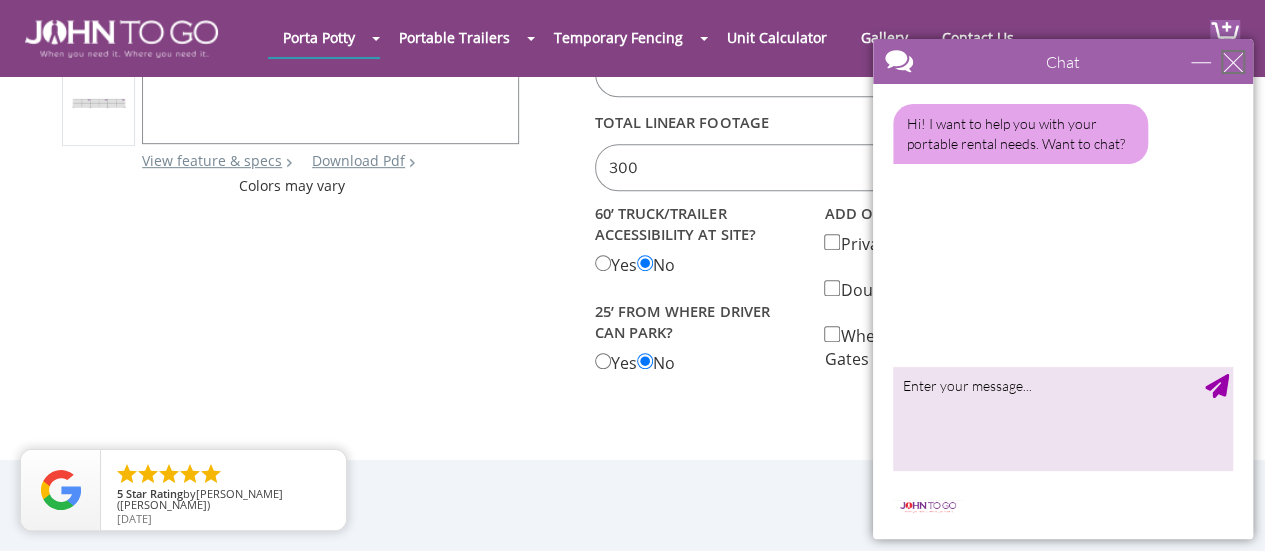 click at bounding box center [1233, 62] 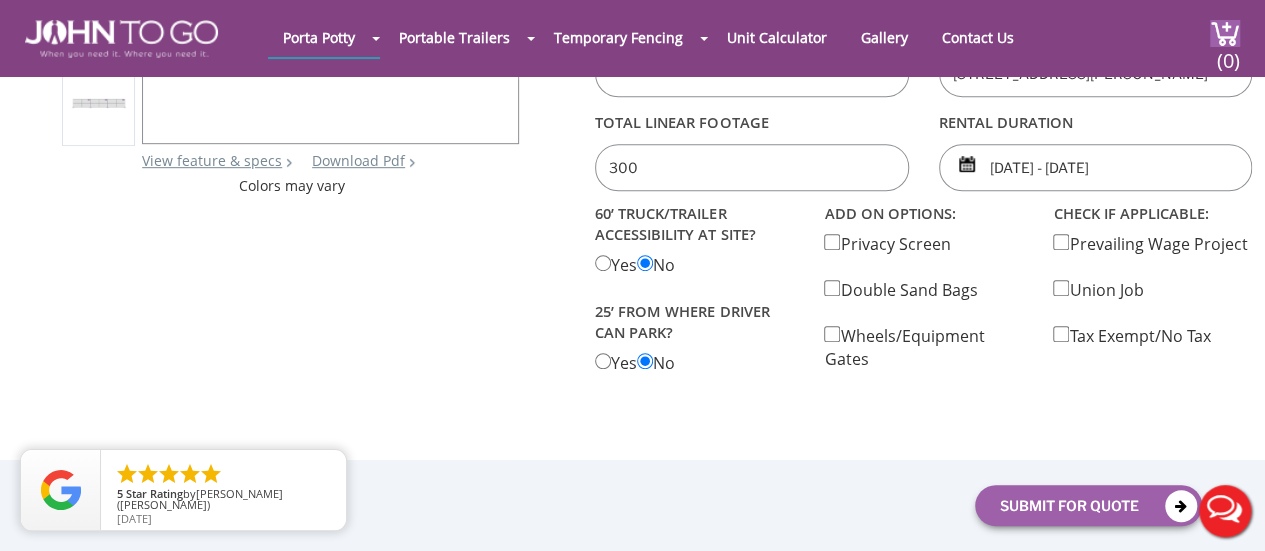 scroll, scrollTop: 0, scrollLeft: 0, axis: both 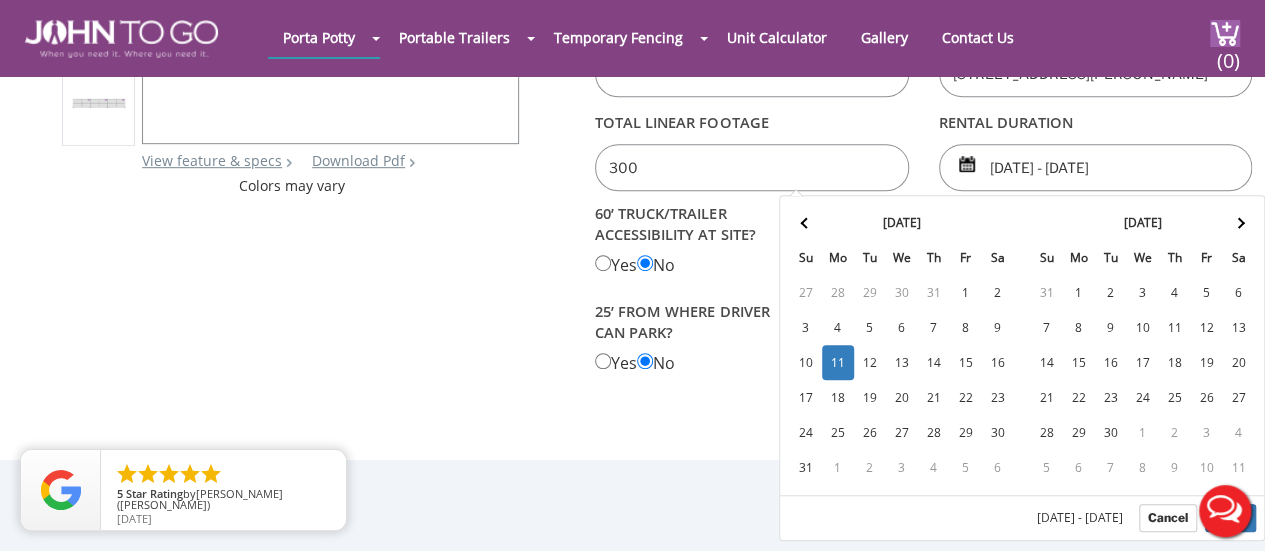 click on "[DATE] - [DATE]" at bounding box center [1096, 167] 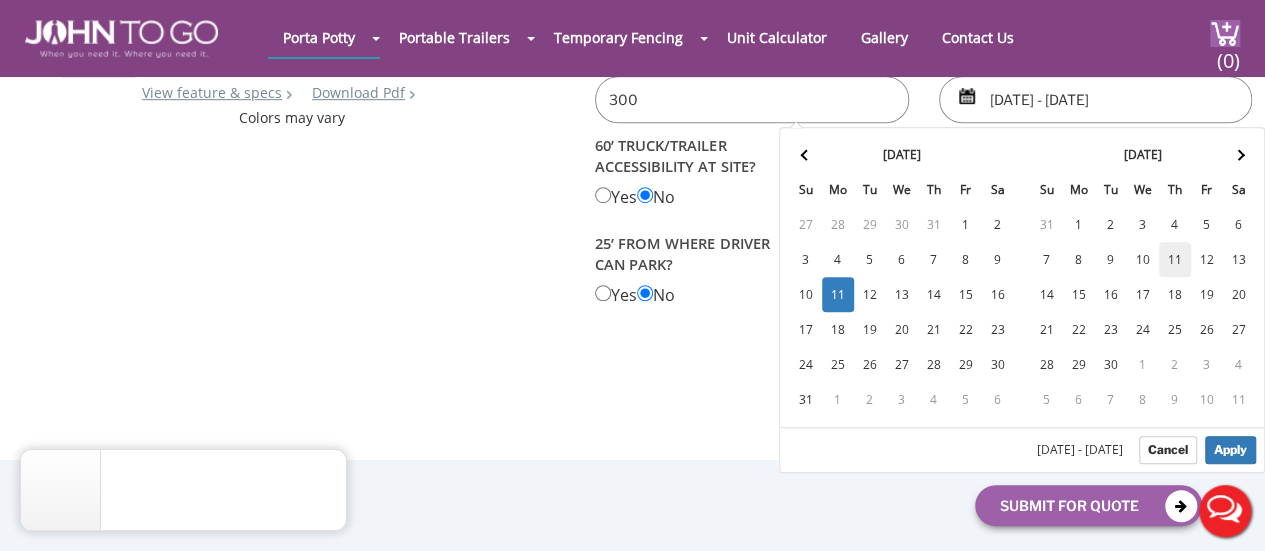 scroll, scrollTop: 600, scrollLeft: 0, axis: vertical 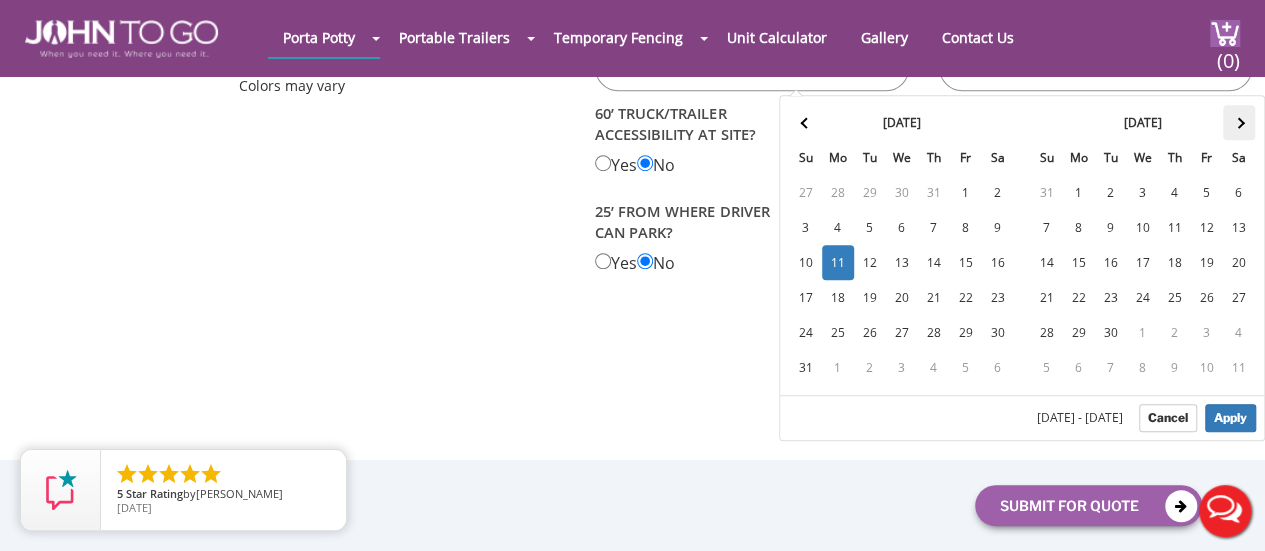 click at bounding box center [1239, 122] 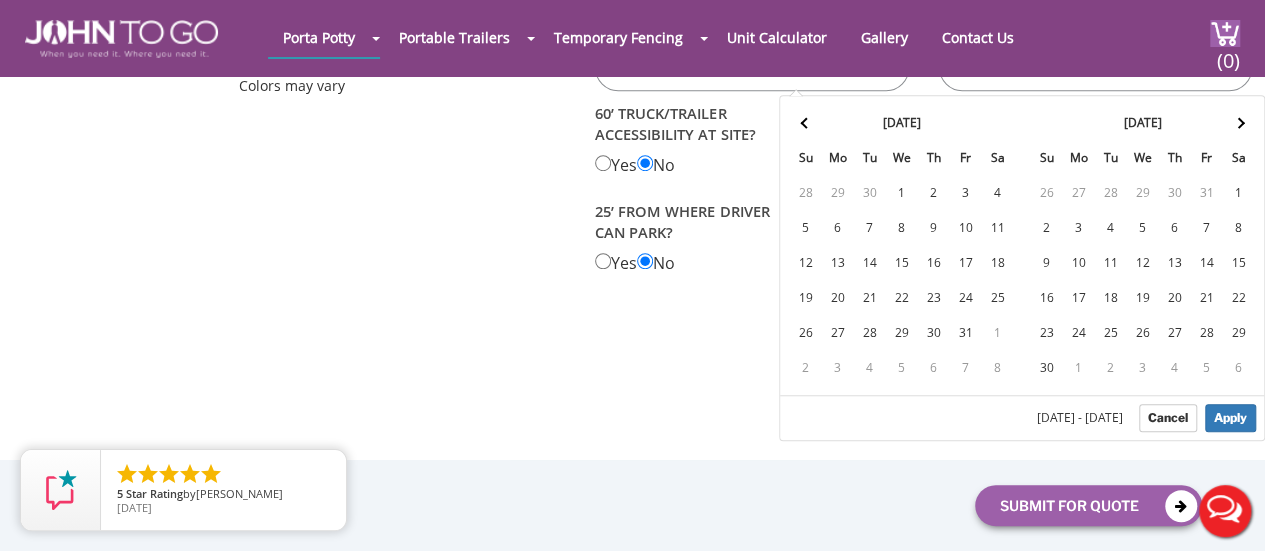 click at bounding box center (1239, 122) 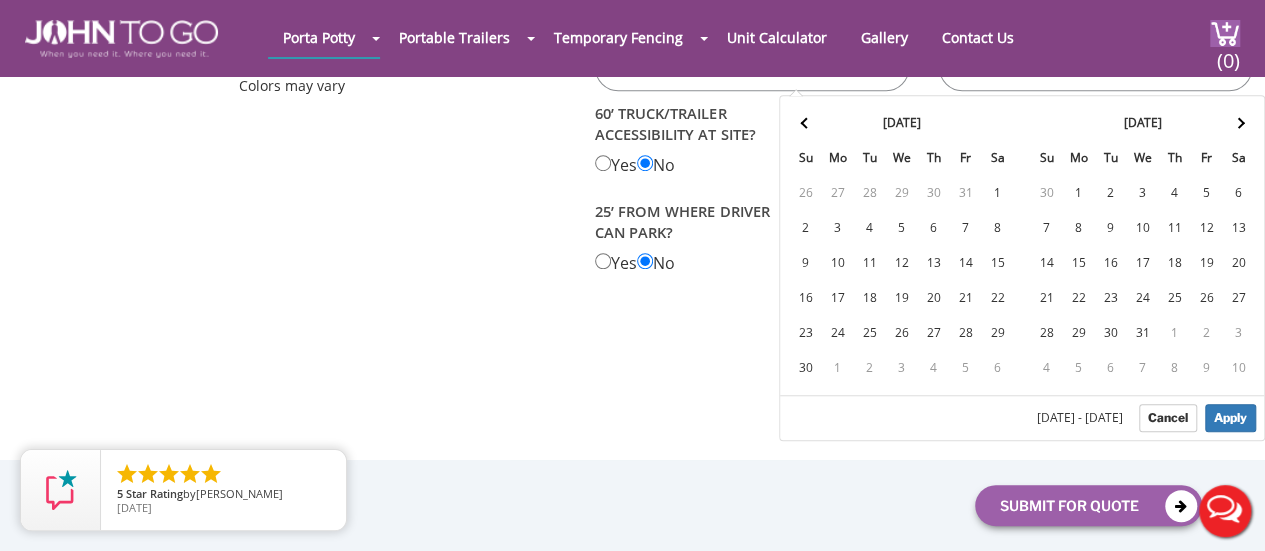 click at bounding box center (1239, 122) 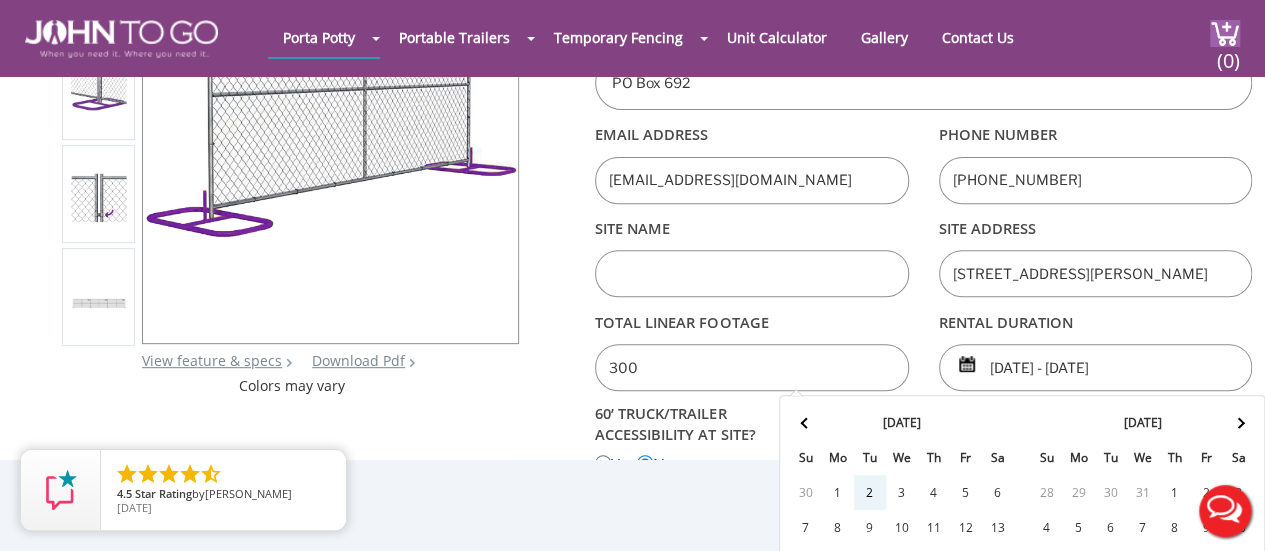 scroll, scrollTop: 500, scrollLeft: 0, axis: vertical 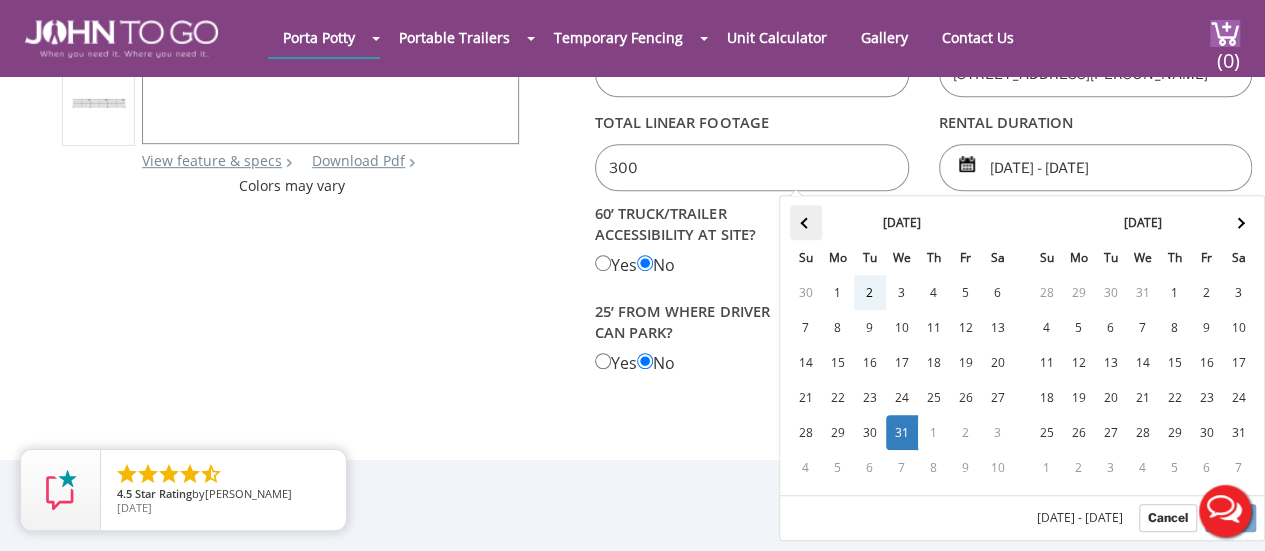 click at bounding box center [806, 222] 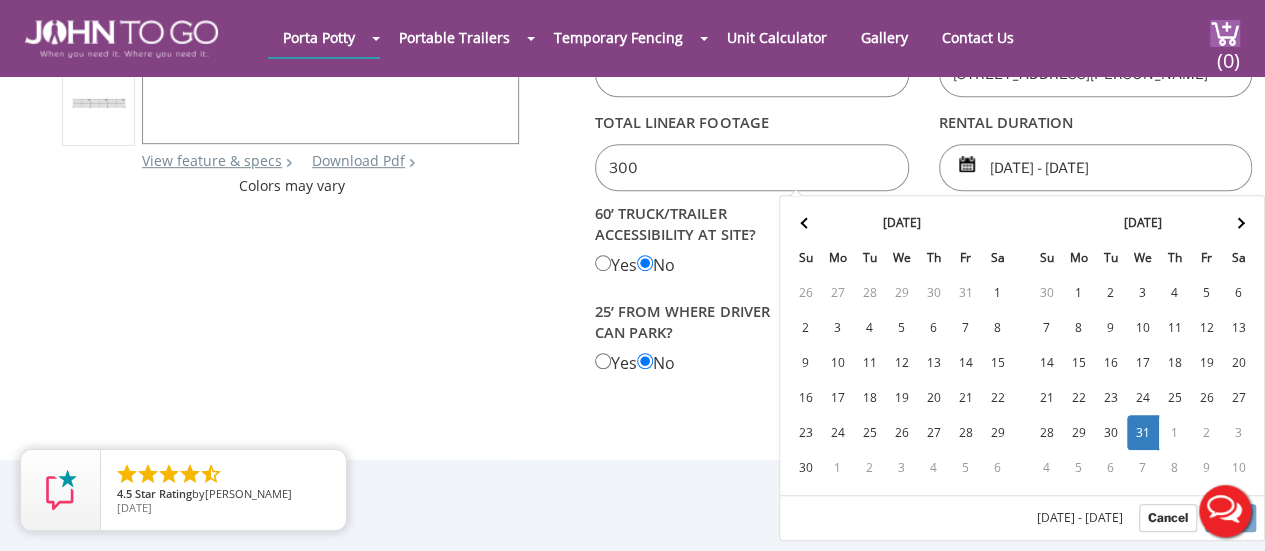 click at bounding box center (806, 222) 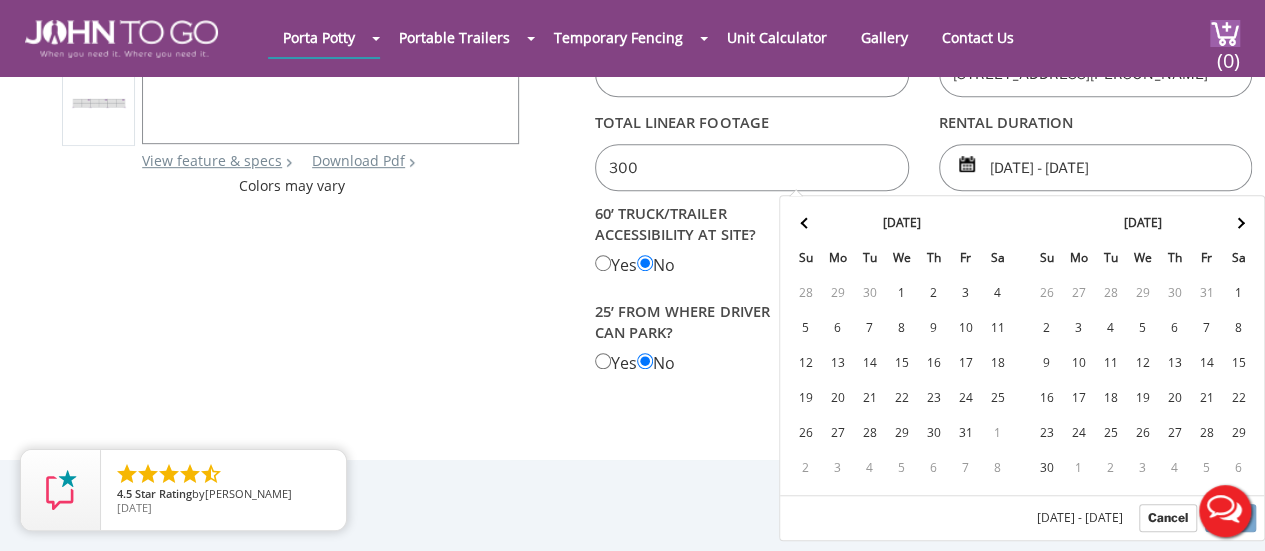 click at bounding box center [806, 222] 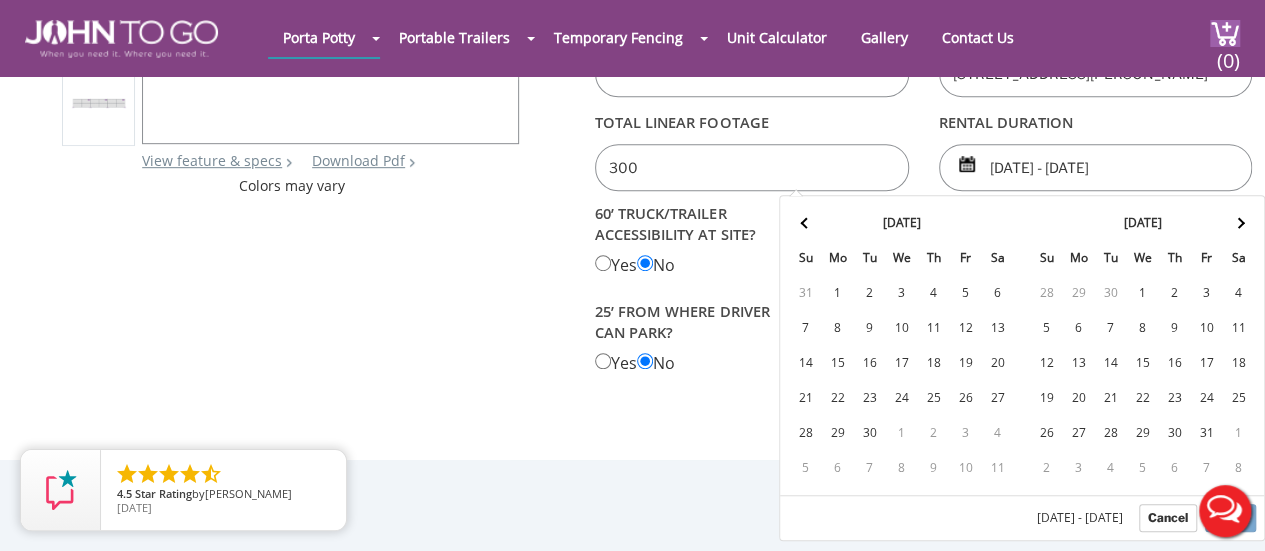 click at bounding box center [806, 222] 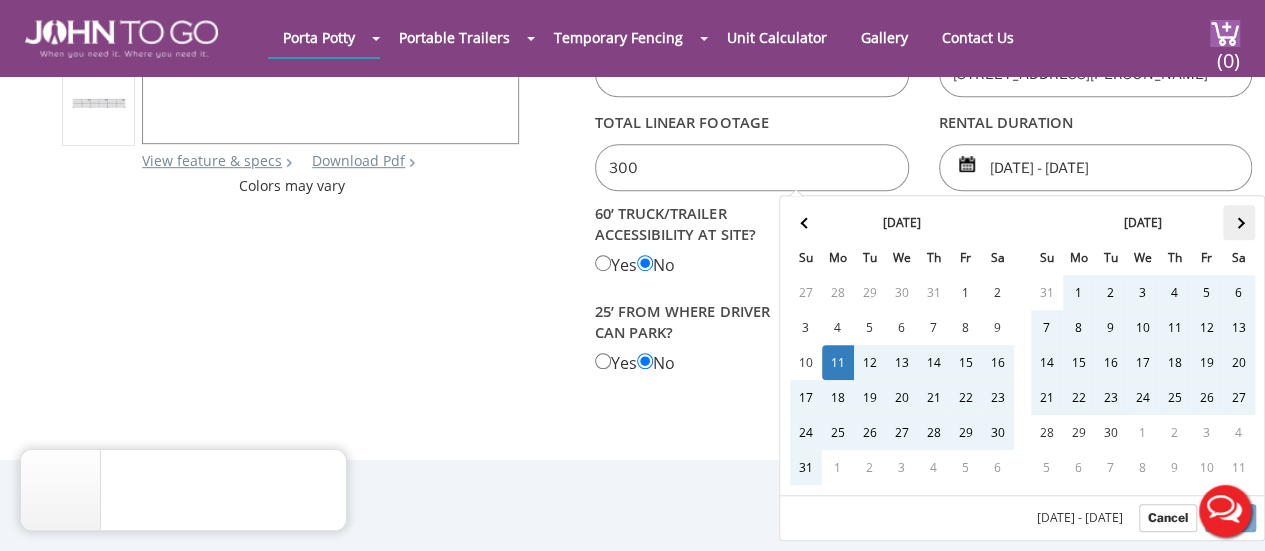 click at bounding box center (1239, 222) 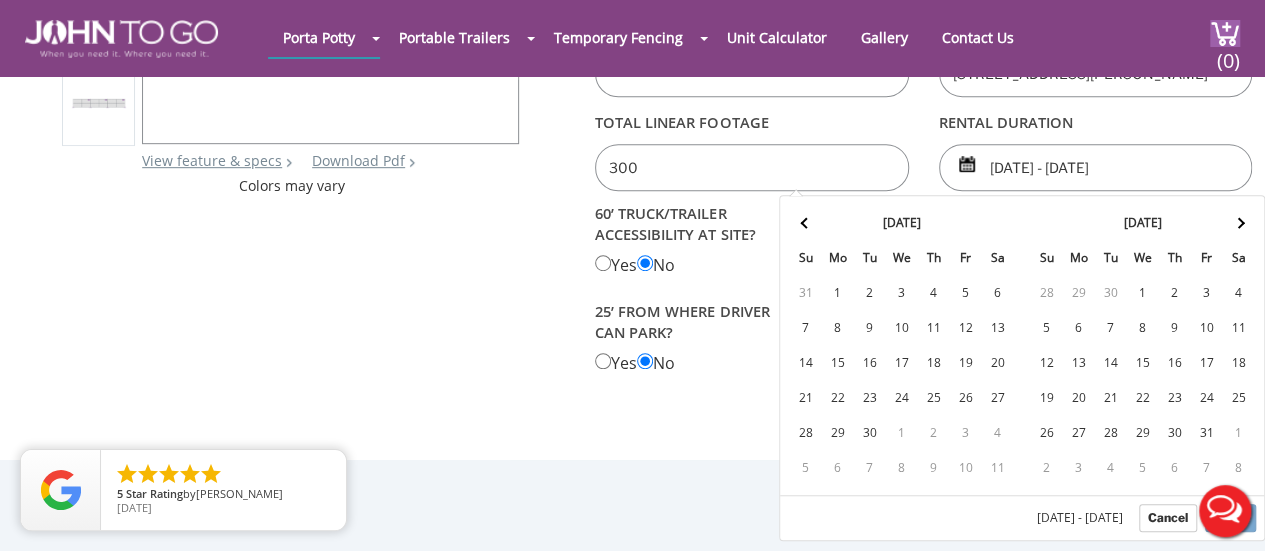 click at bounding box center [1238, 222] 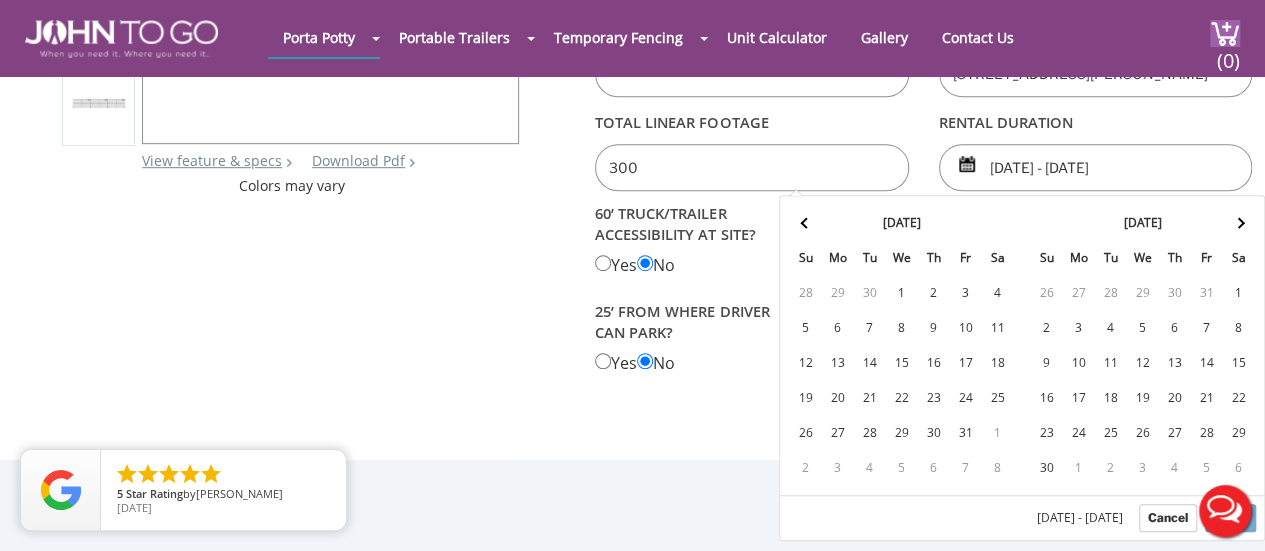 click at bounding box center [1238, 222] 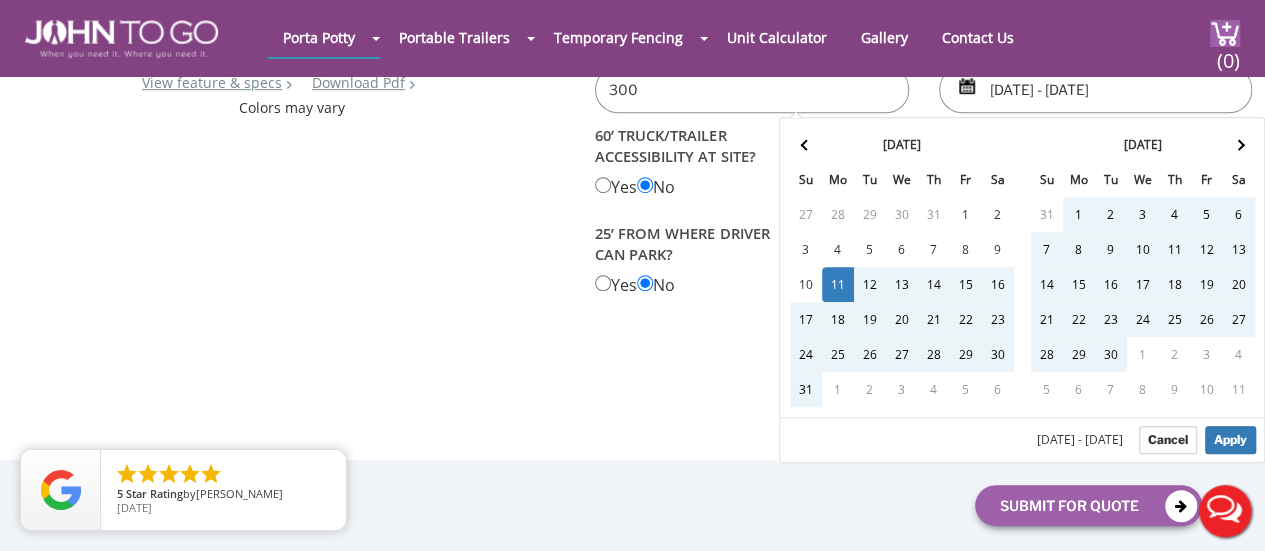 scroll, scrollTop: 700, scrollLeft: 0, axis: vertical 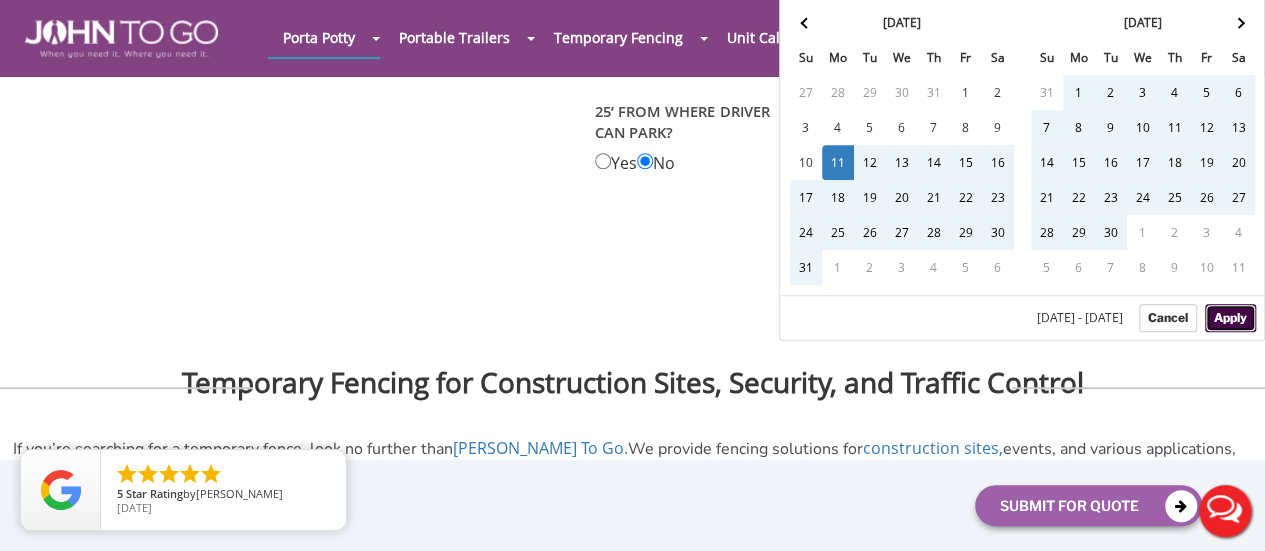 click on "Apply" at bounding box center [1230, 318] 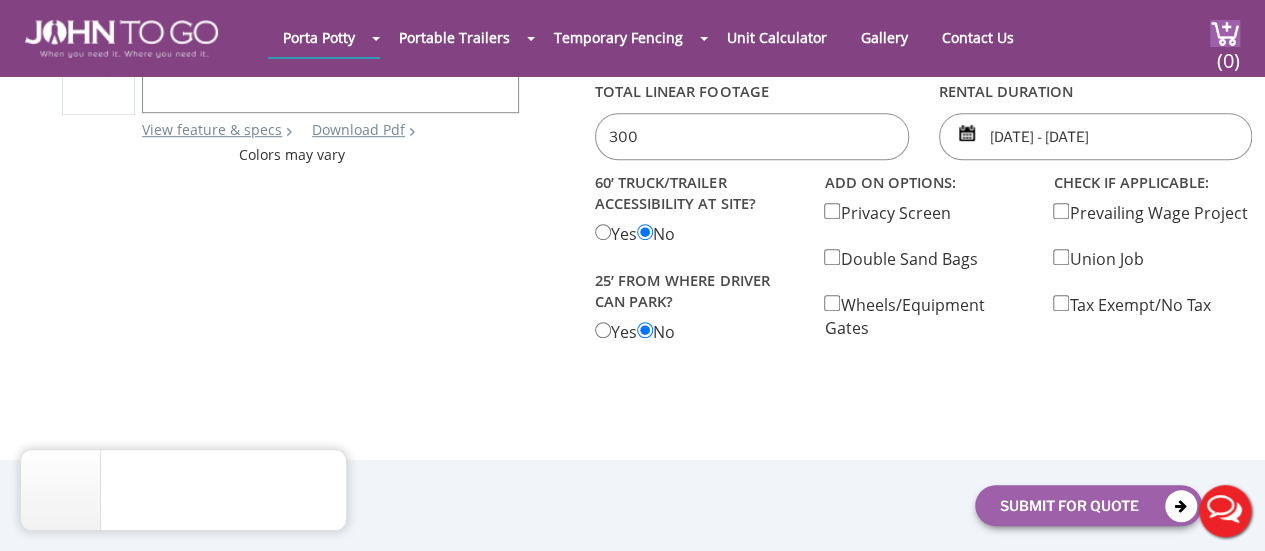 scroll, scrollTop: 500, scrollLeft: 0, axis: vertical 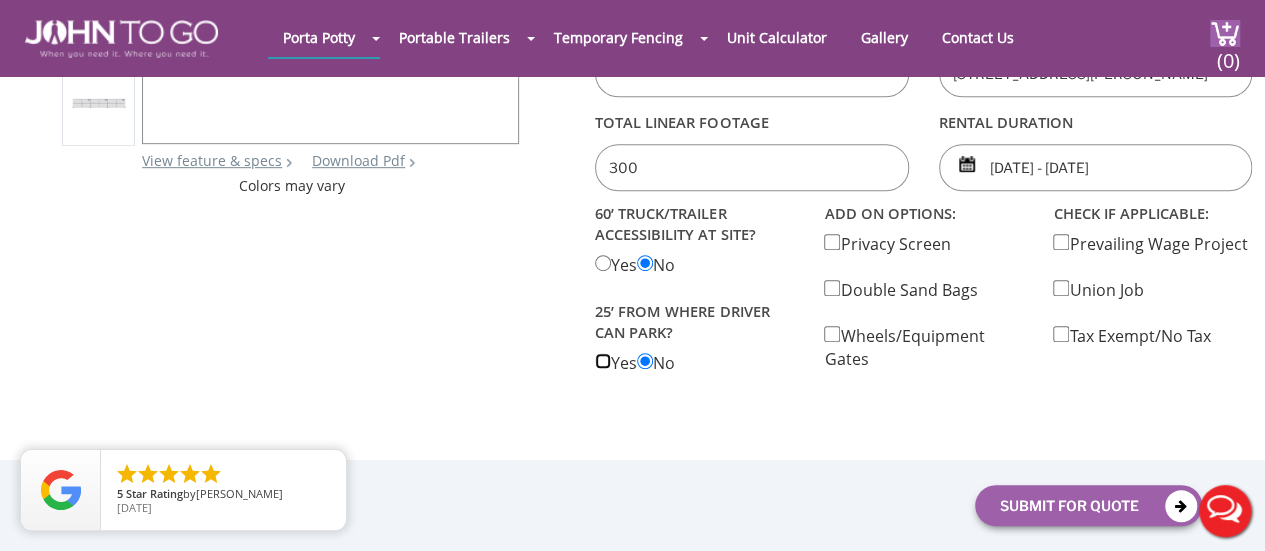 click at bounding box center [603, 361] 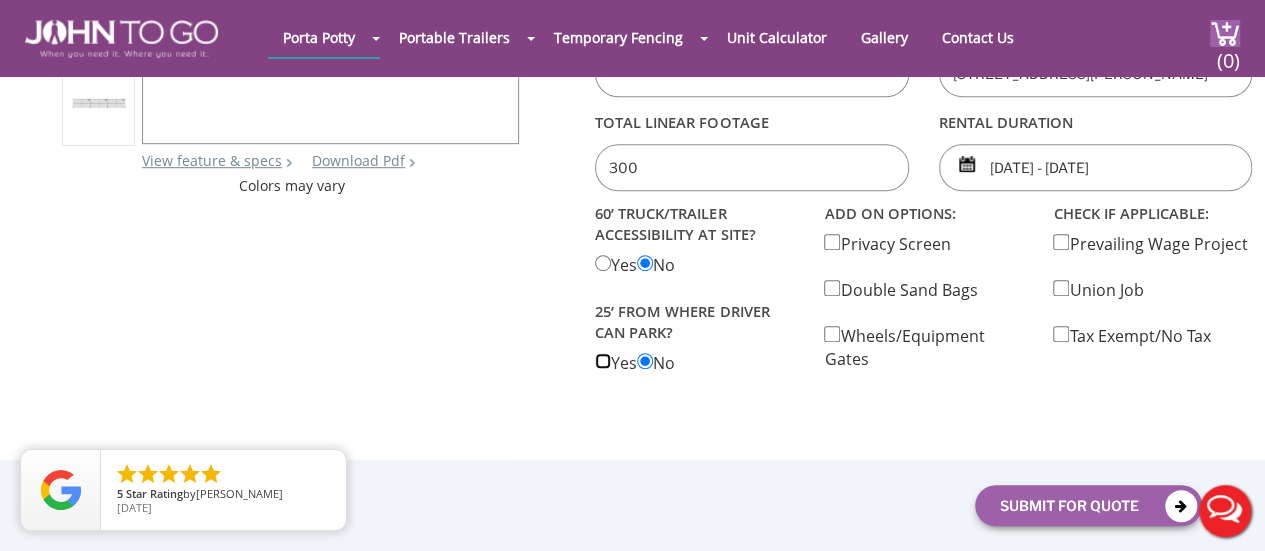 radio on "true" 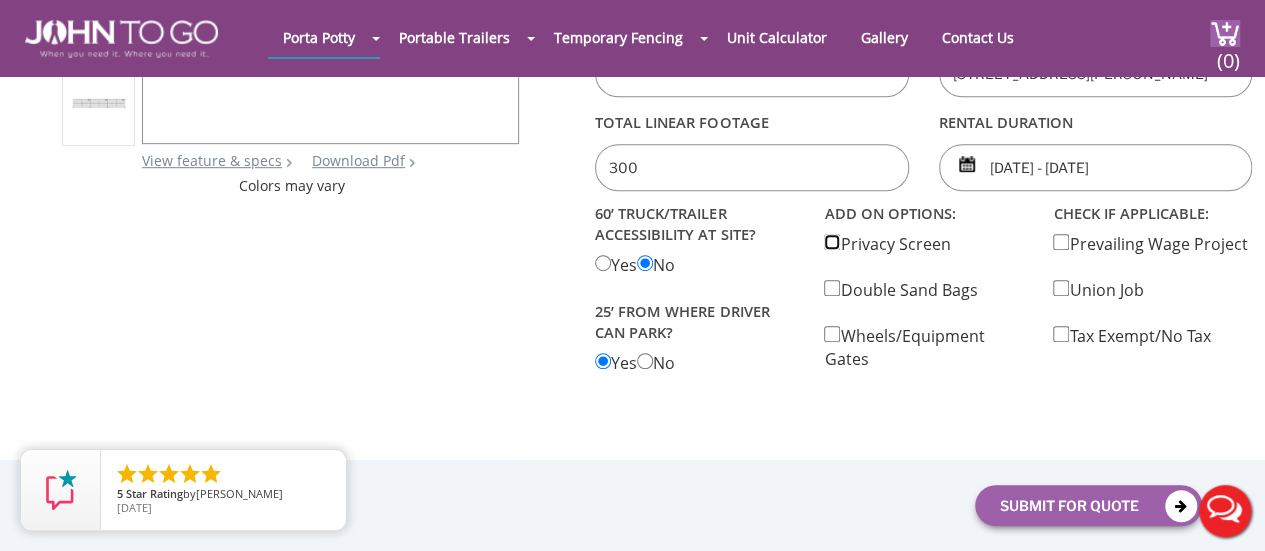 click at bounding box center [832, 242] 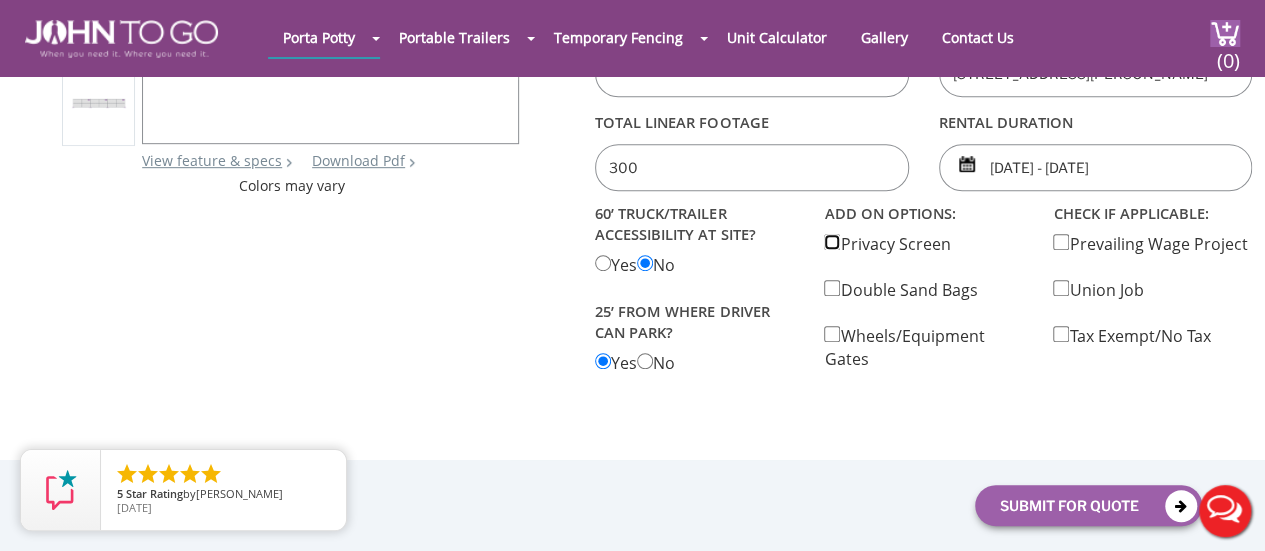 checkbox on "true" 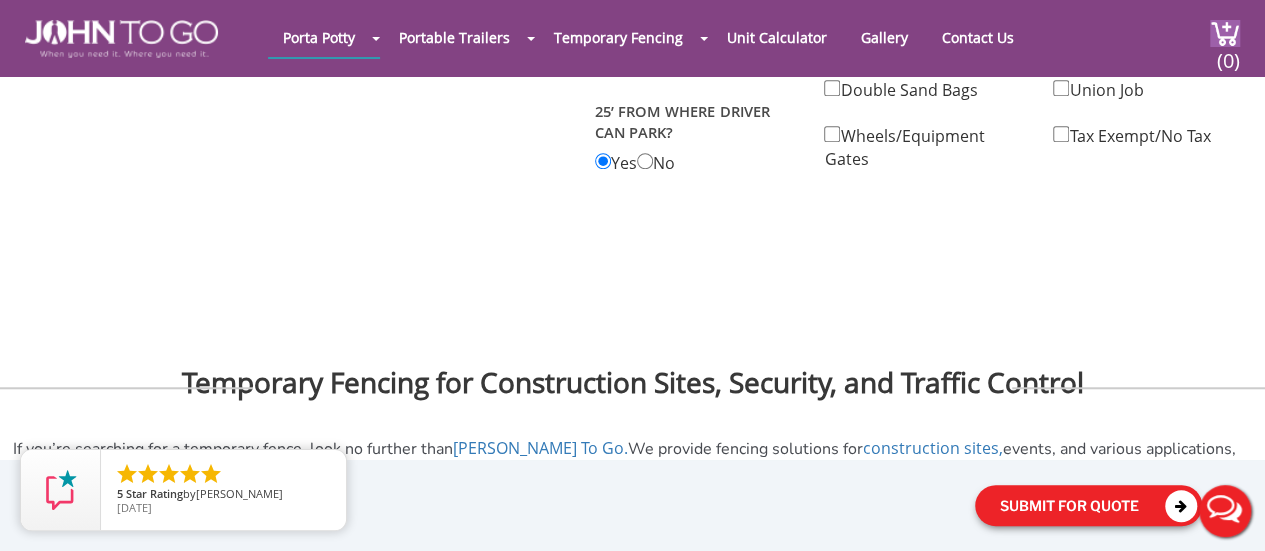 click on "Submit For Quote" at bounding box center (1088, 505) 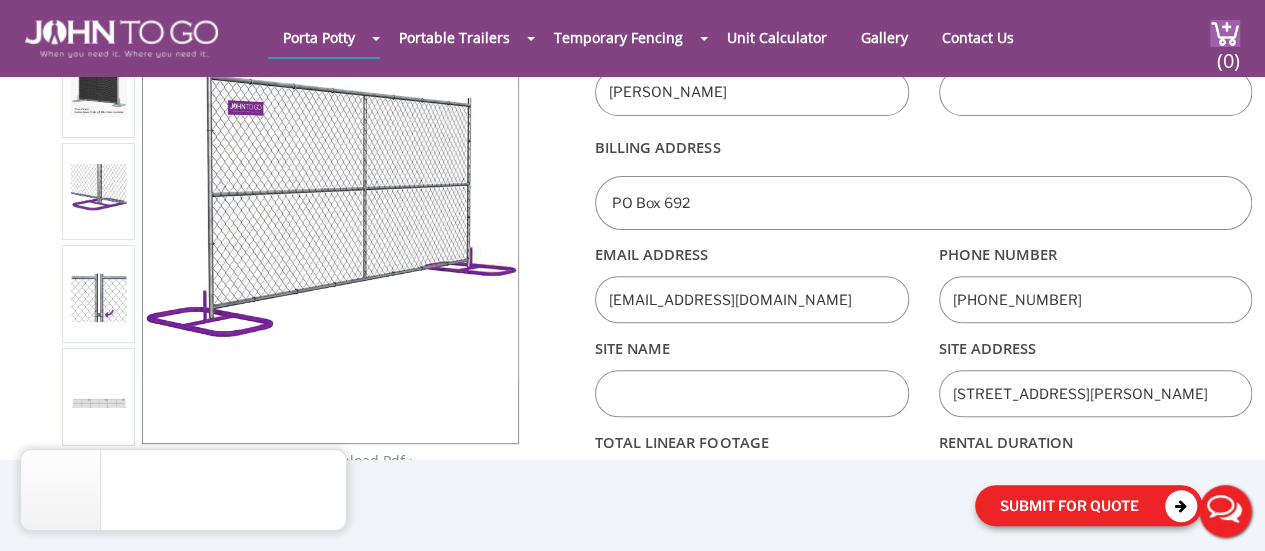scroll, scrollTop: 300, scrollLeft: 0, axis: vertical 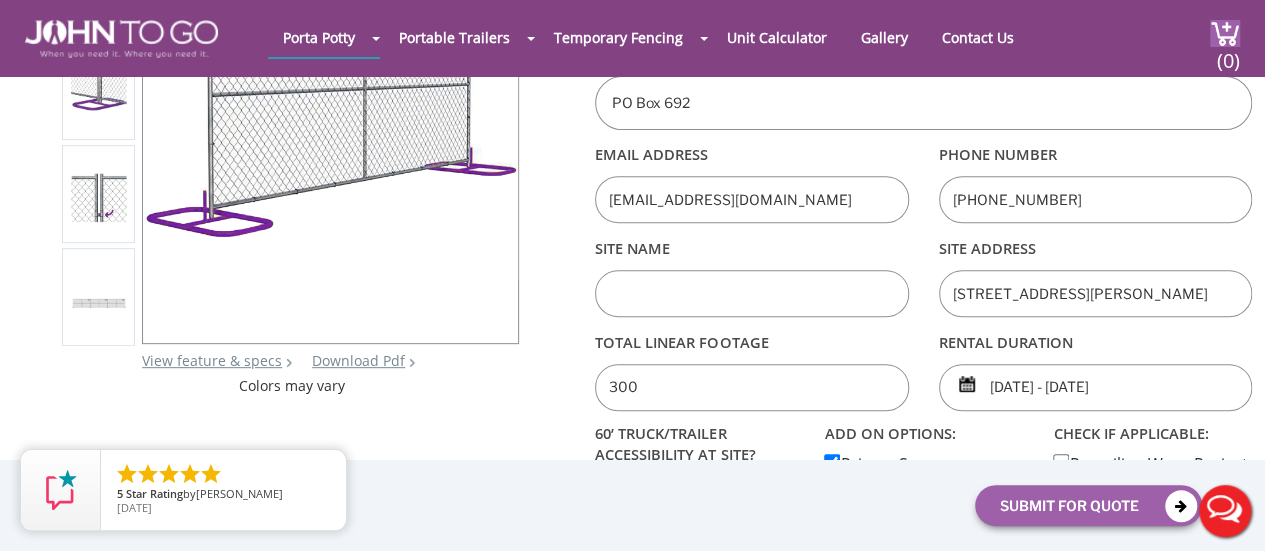 click at bounding box center [752, 293] 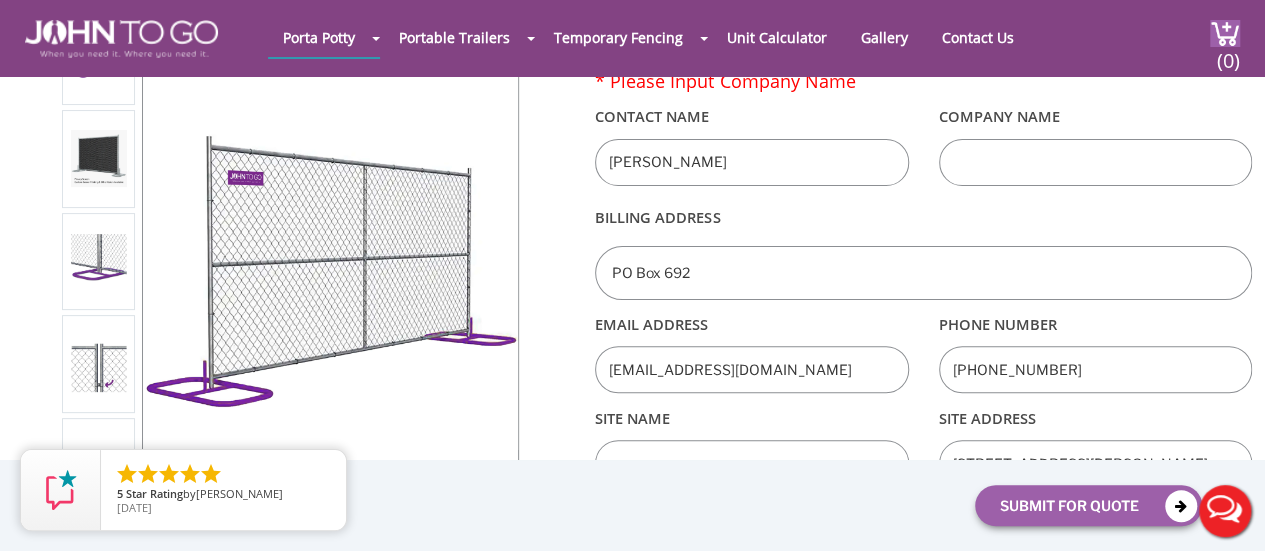 scroll, scrollTop: 100, scrollLeft: 0, axis: vertical 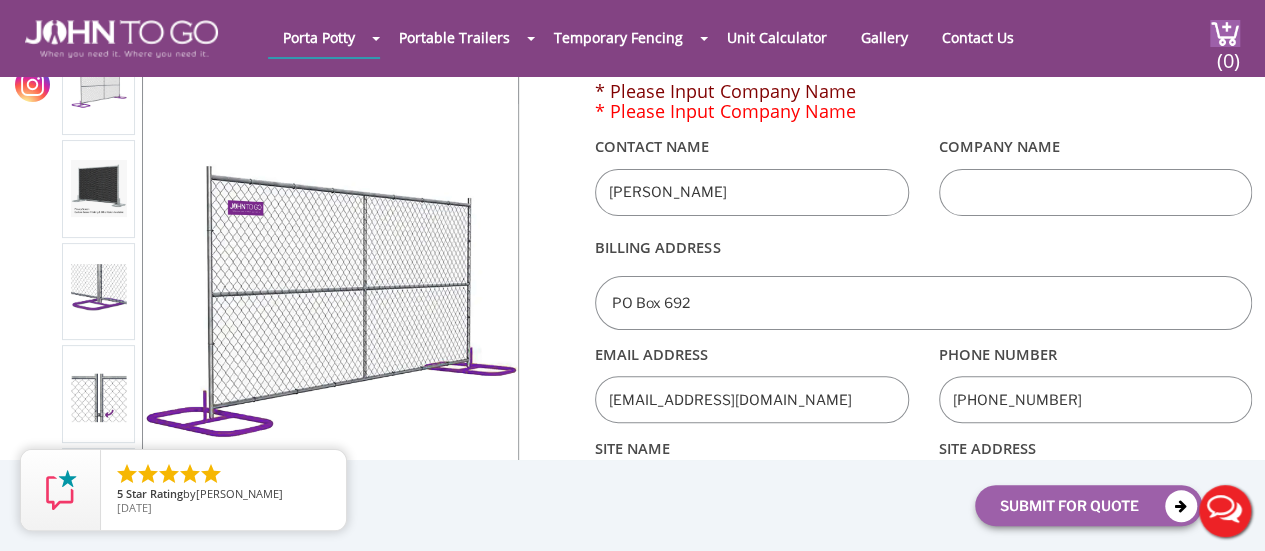 click at bounding box center [1096, 192] 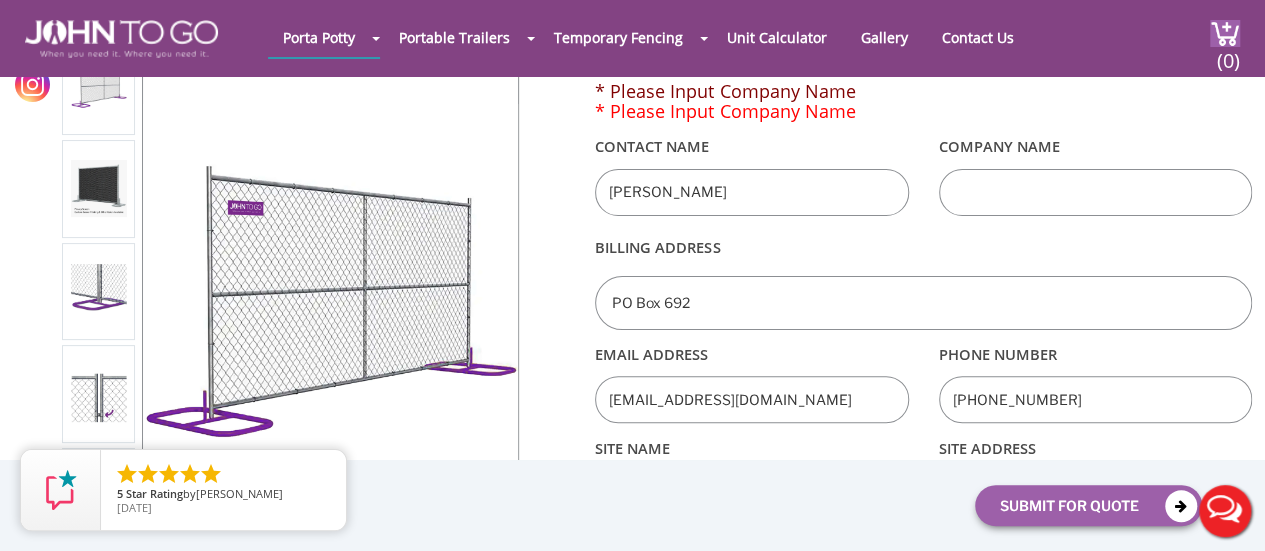 type on "RocHolm Ventures" 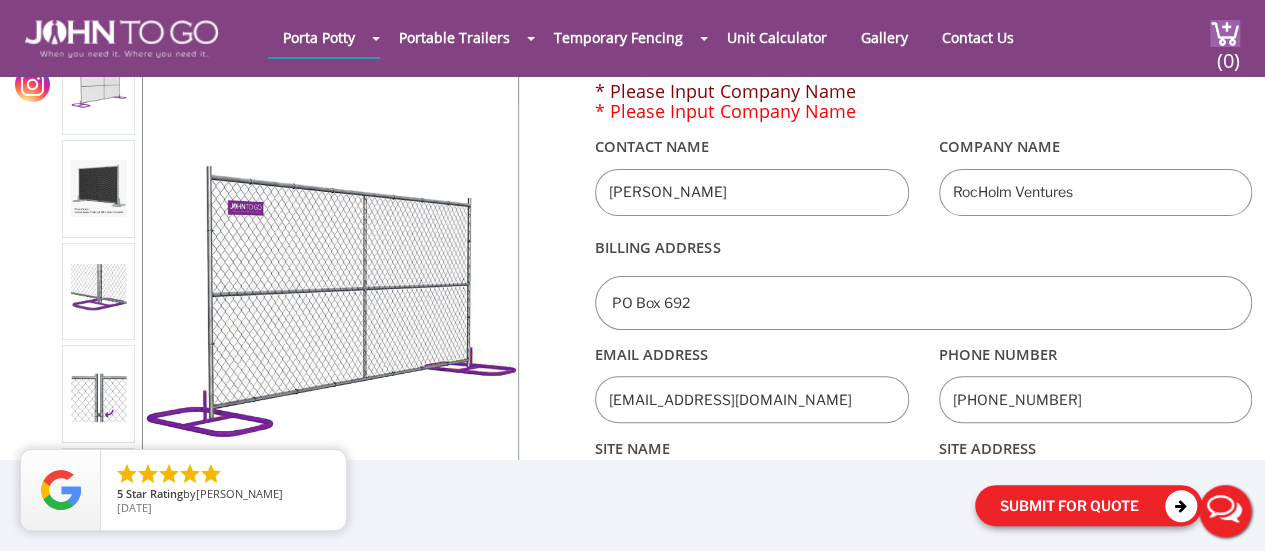 click on "Submit For Quote" at bounding box center [1088, 505] 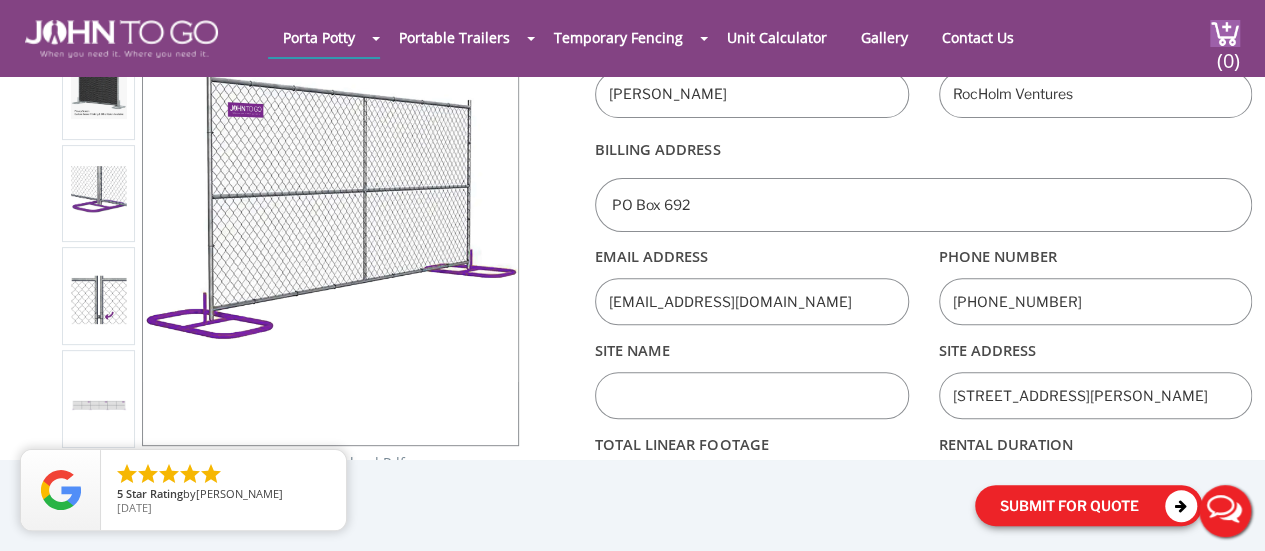 scroll, scrollTop: 300, scrollLeft: 0, axis: vertical 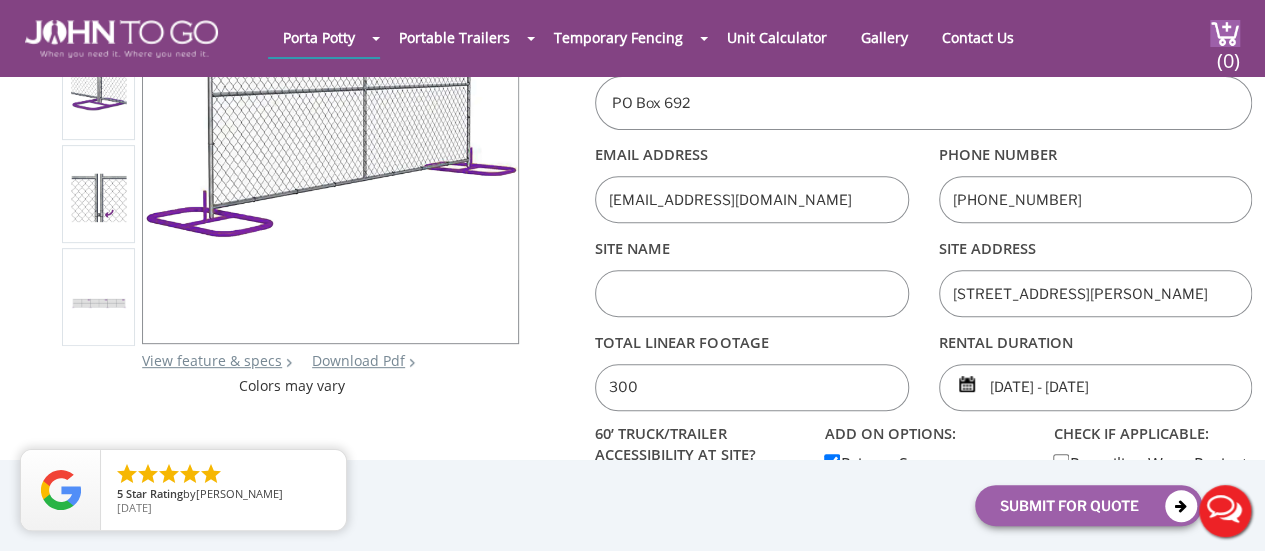 click at bounding box center (752, 293) 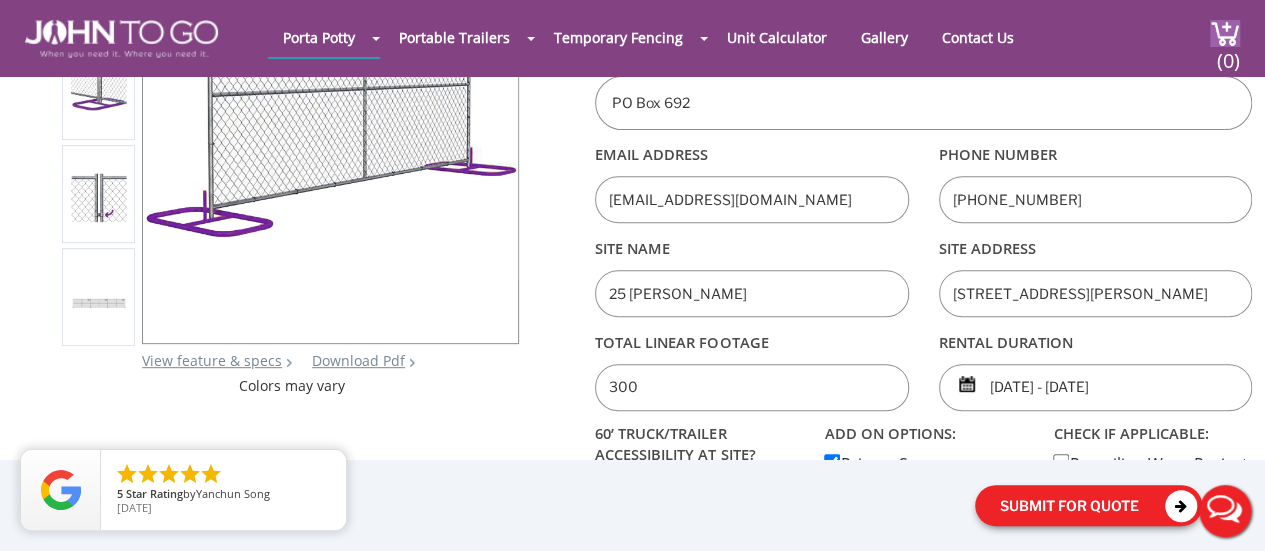 type on "25 [PERSON_NAME]" 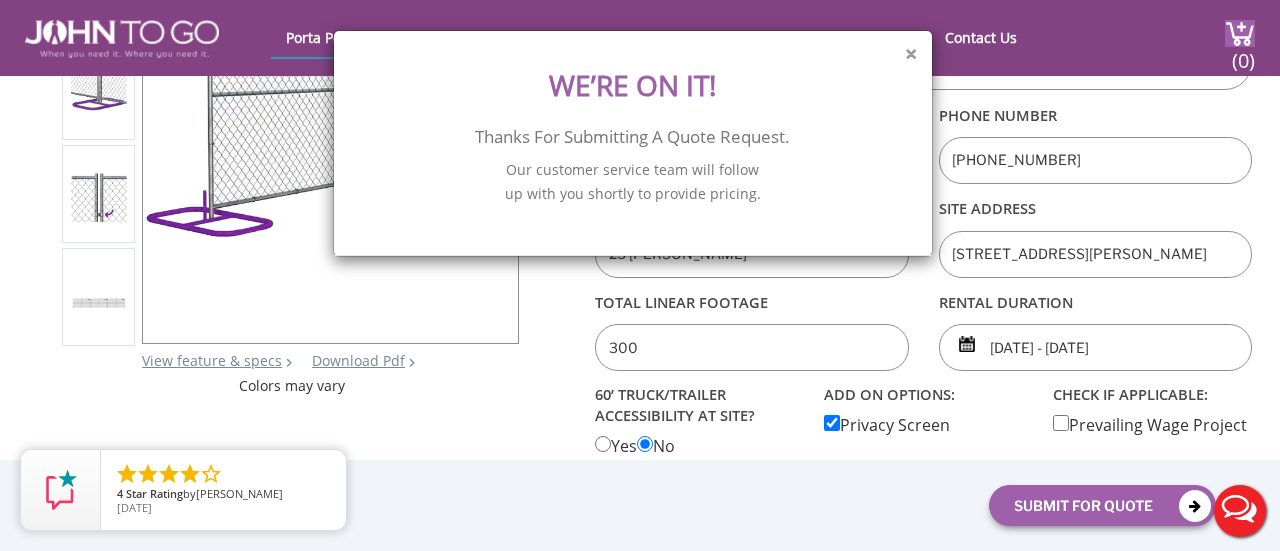 click on "×" at bounding box center (911, 54) 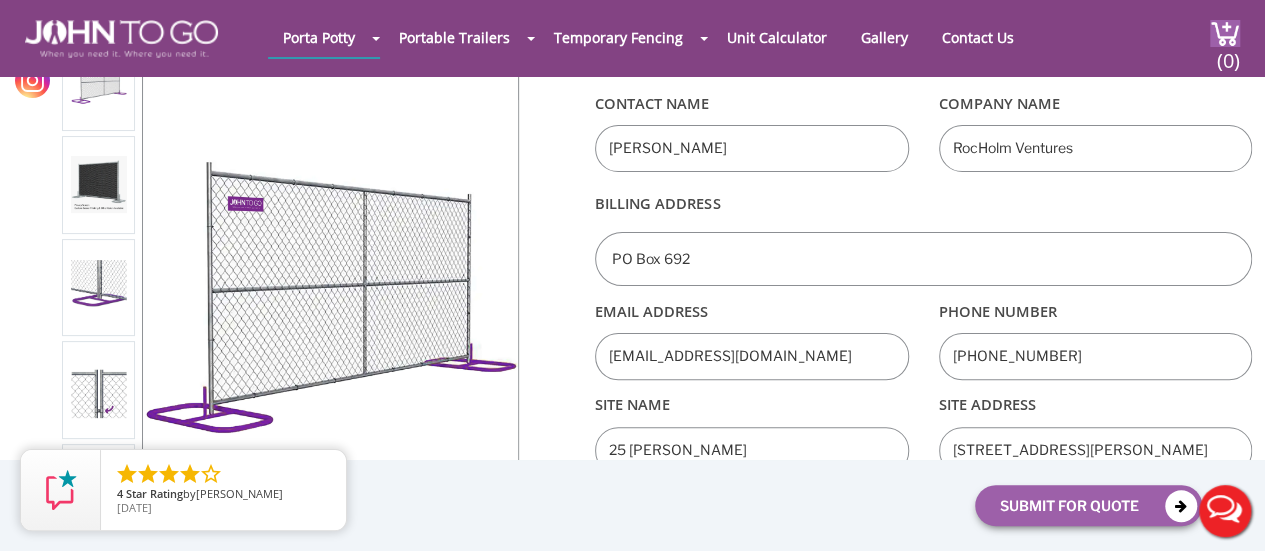 scroll, scrollTop: 0, scrollLeft: 0, axis: both 